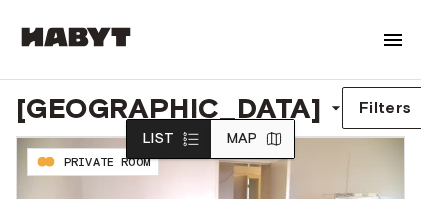 scroll, scrollTop: 435, scrollLeft: 0, axis: vertical 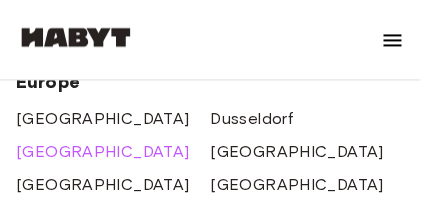 click on "[GEOGRAPHIC_DATA]" at bounding box center [103, 152] 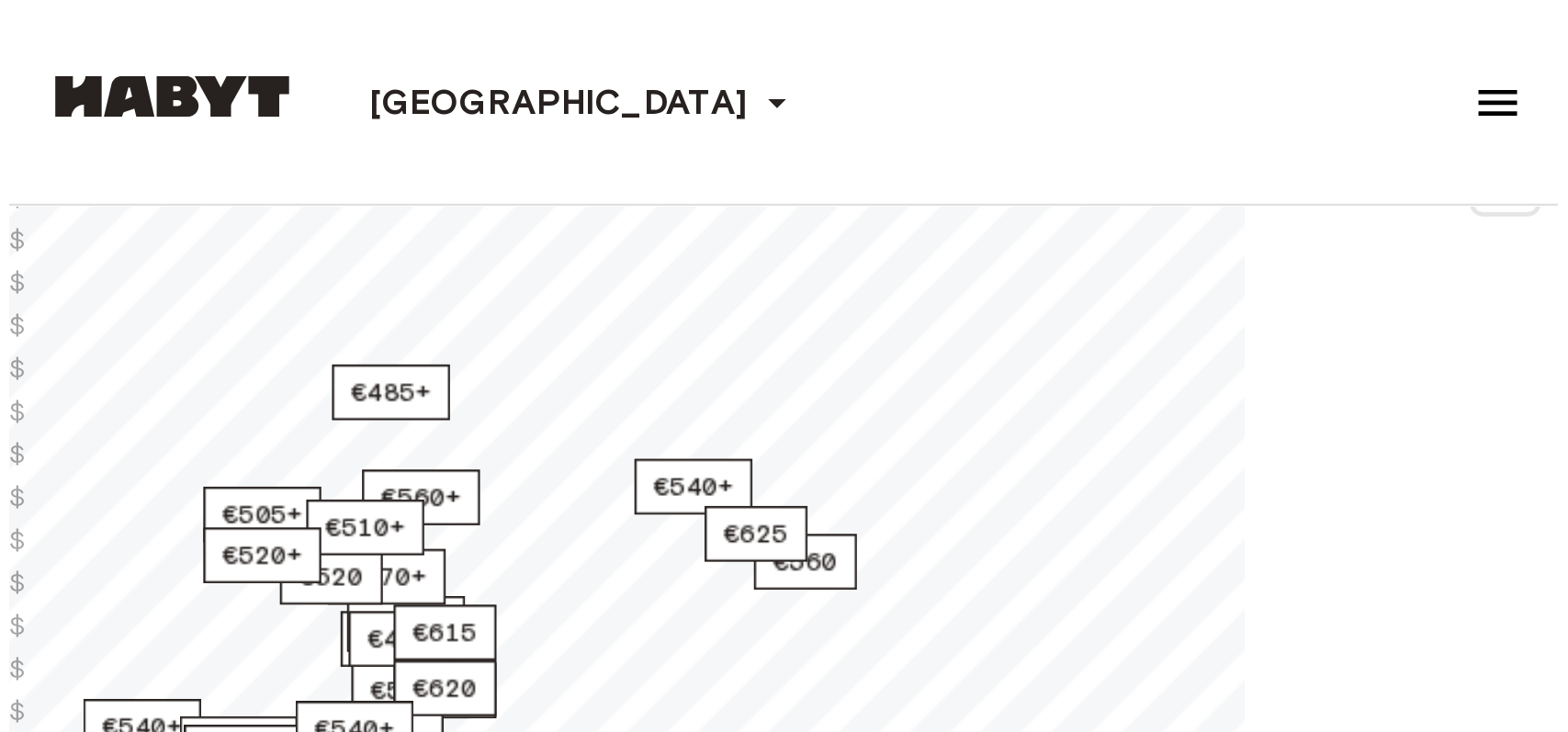 scroll, scrollTop: 6, scrollLeft: 0, axis: vertical 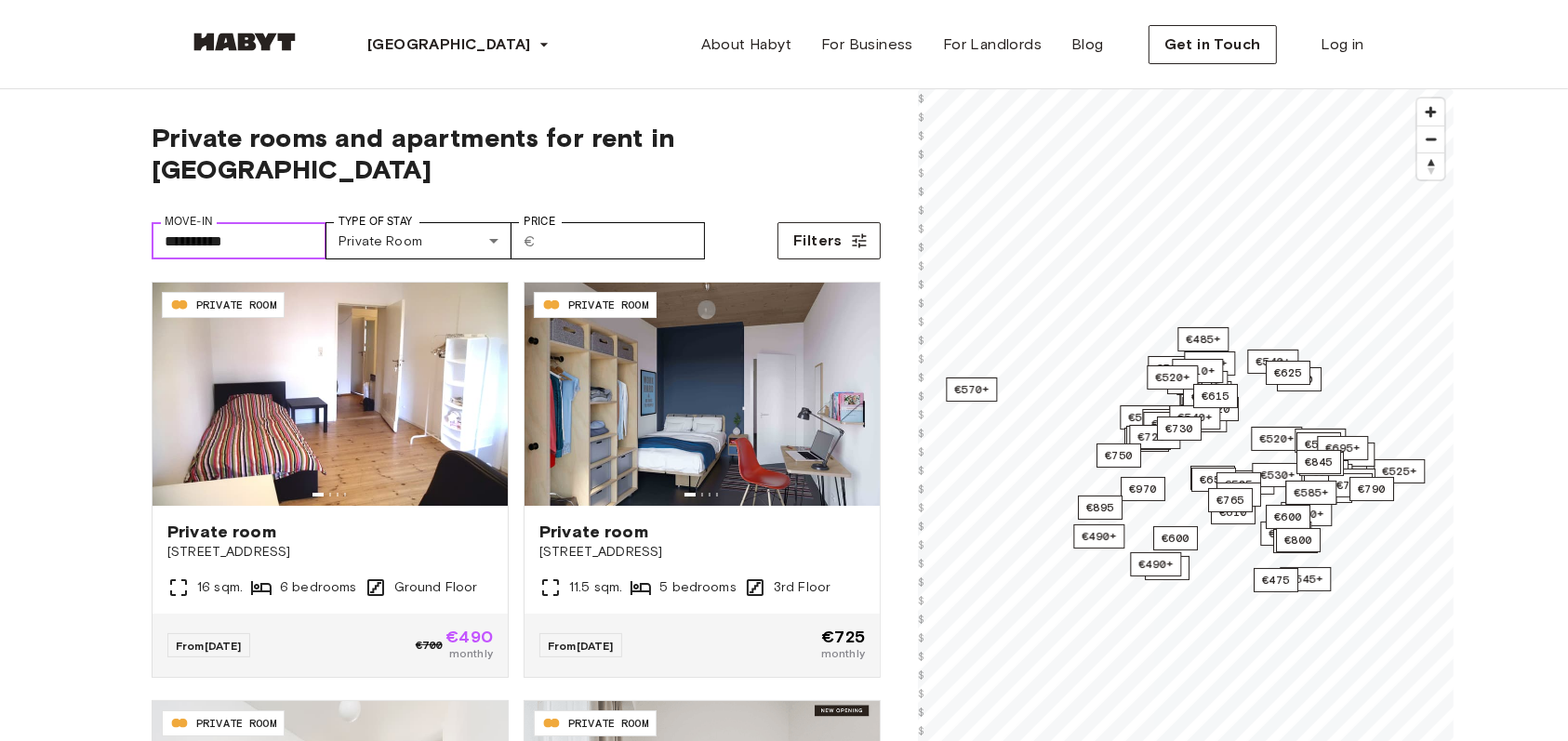 click on "**********" at bounding box center [239, 241] 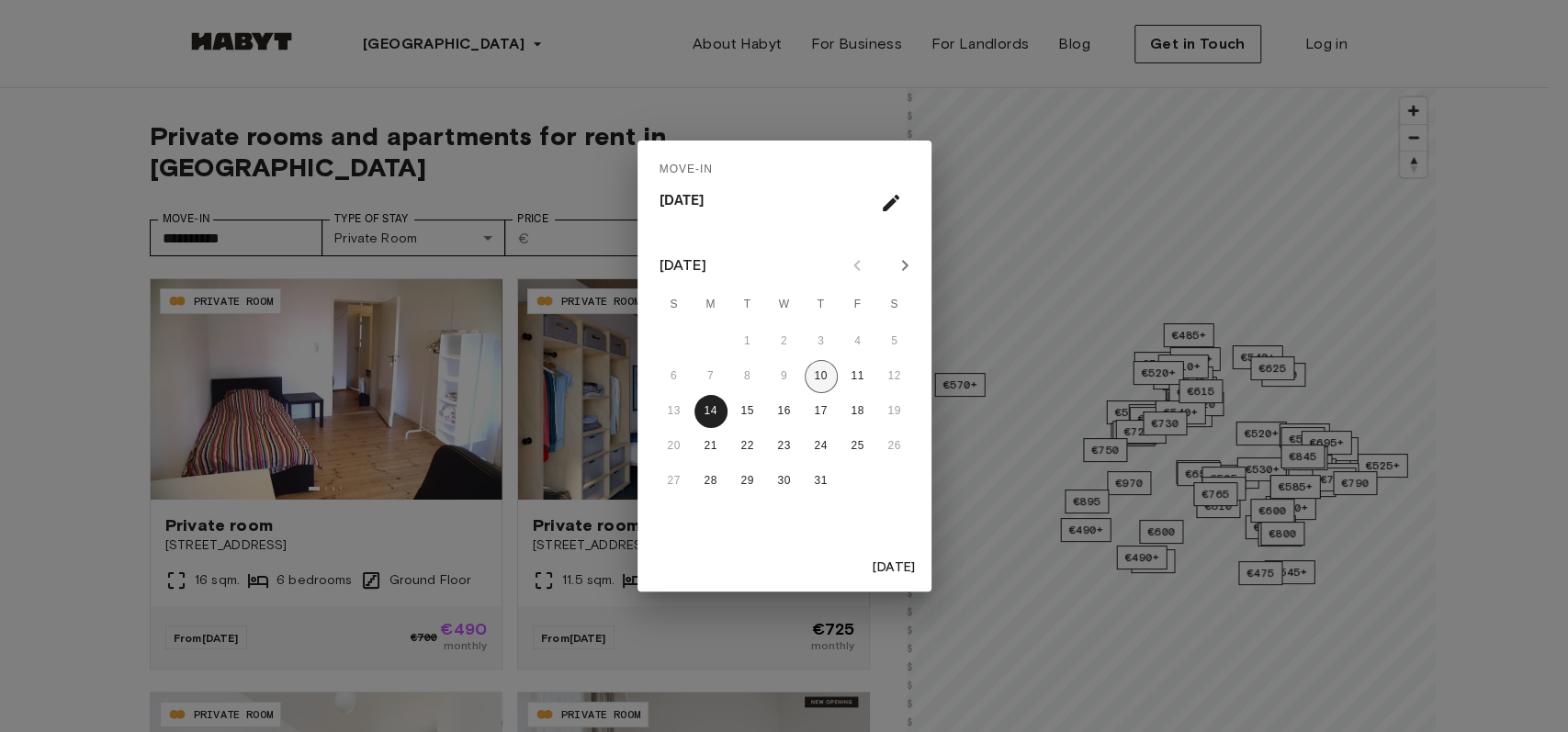 click on "10" at bounding box center (821, 377) 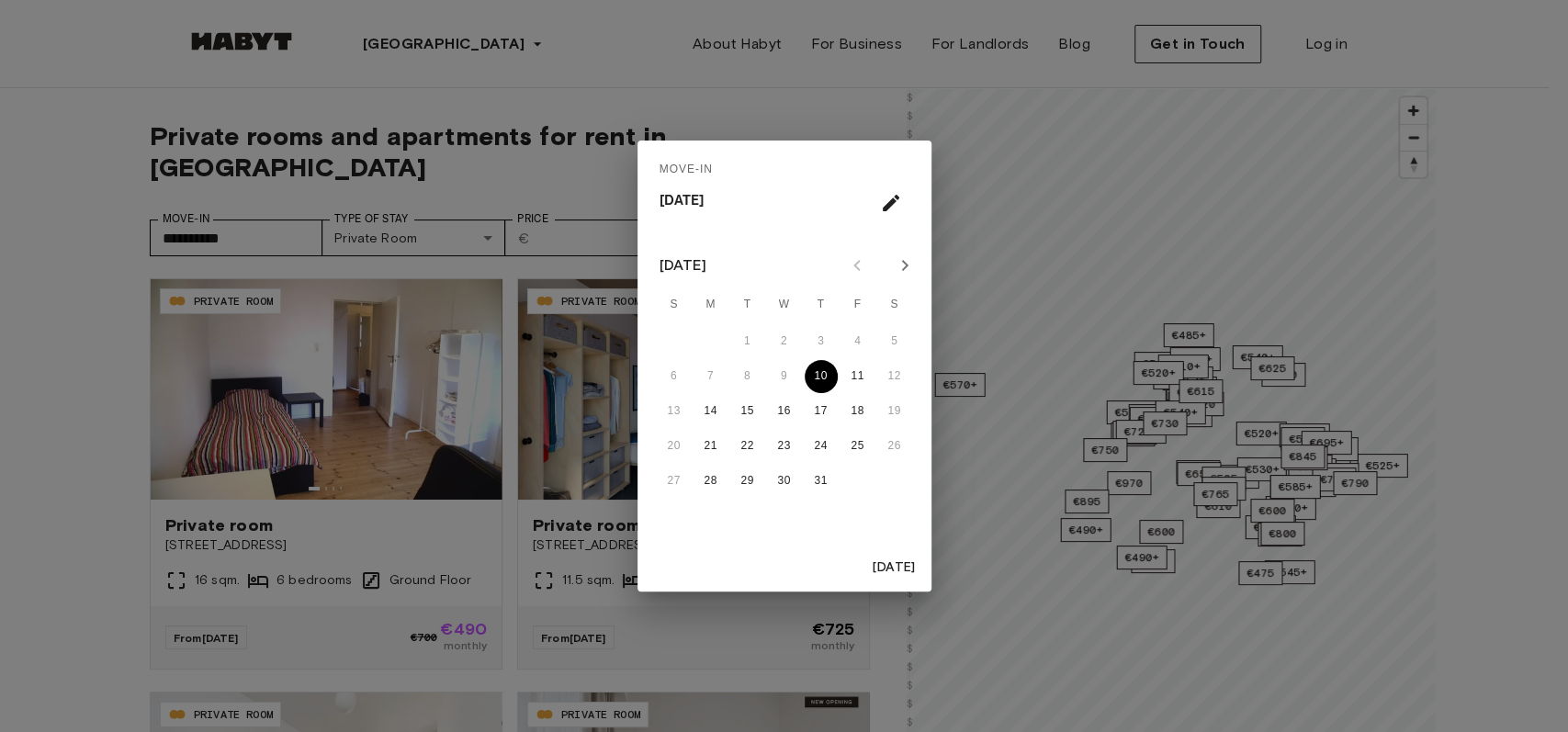 type on "**********" 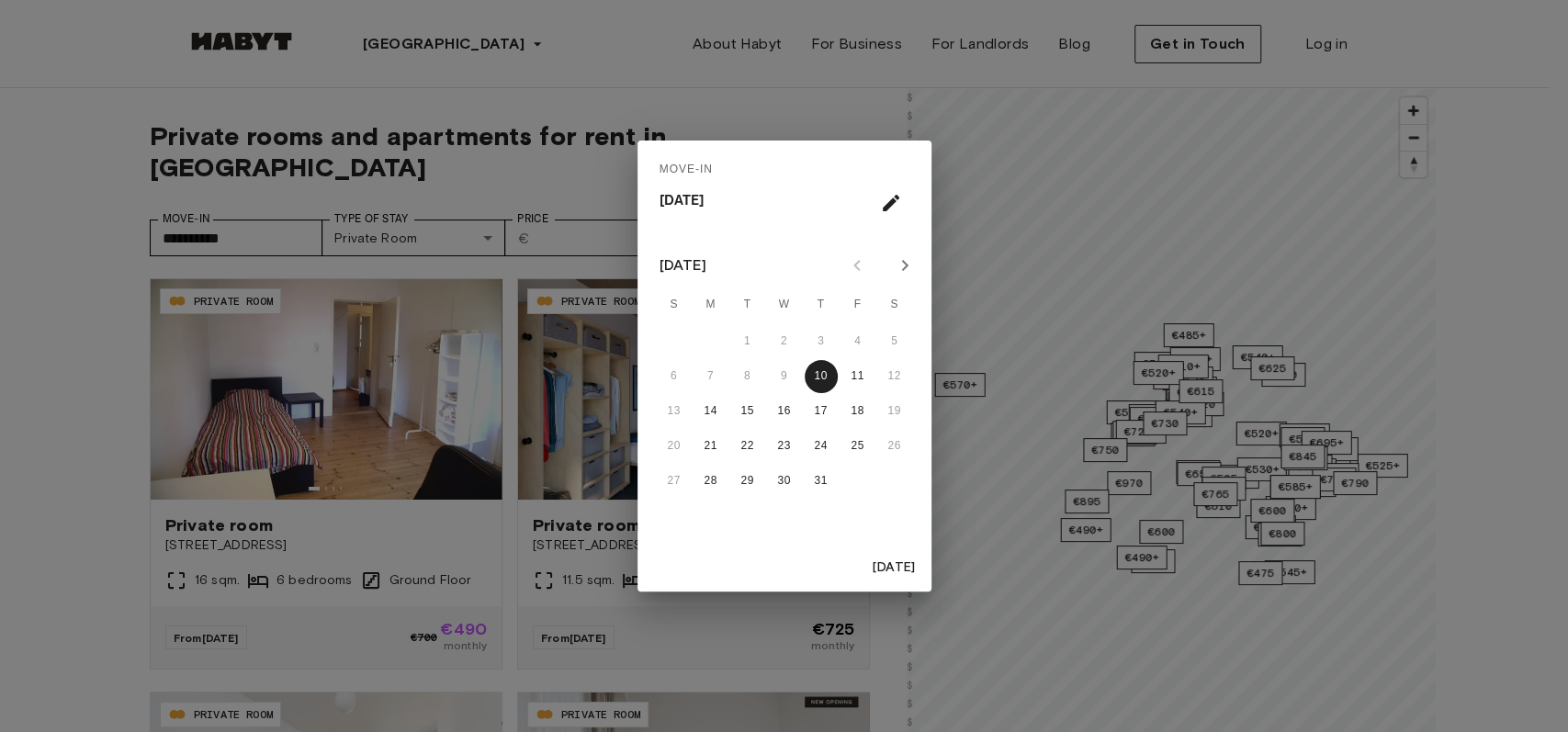 click on "Today" at bounding box center (895, 568) 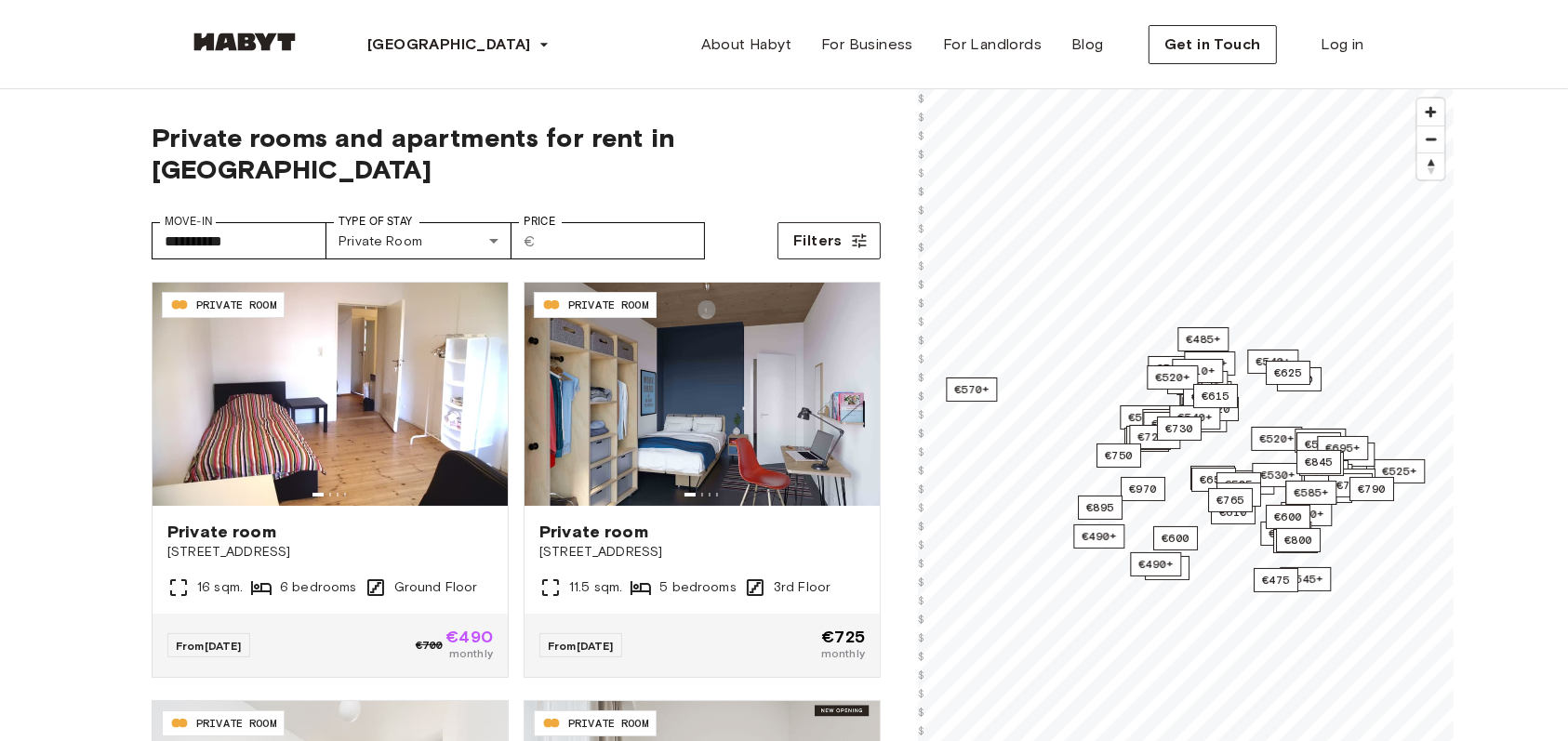 click on "**********" at bounding box center (784, 2311) 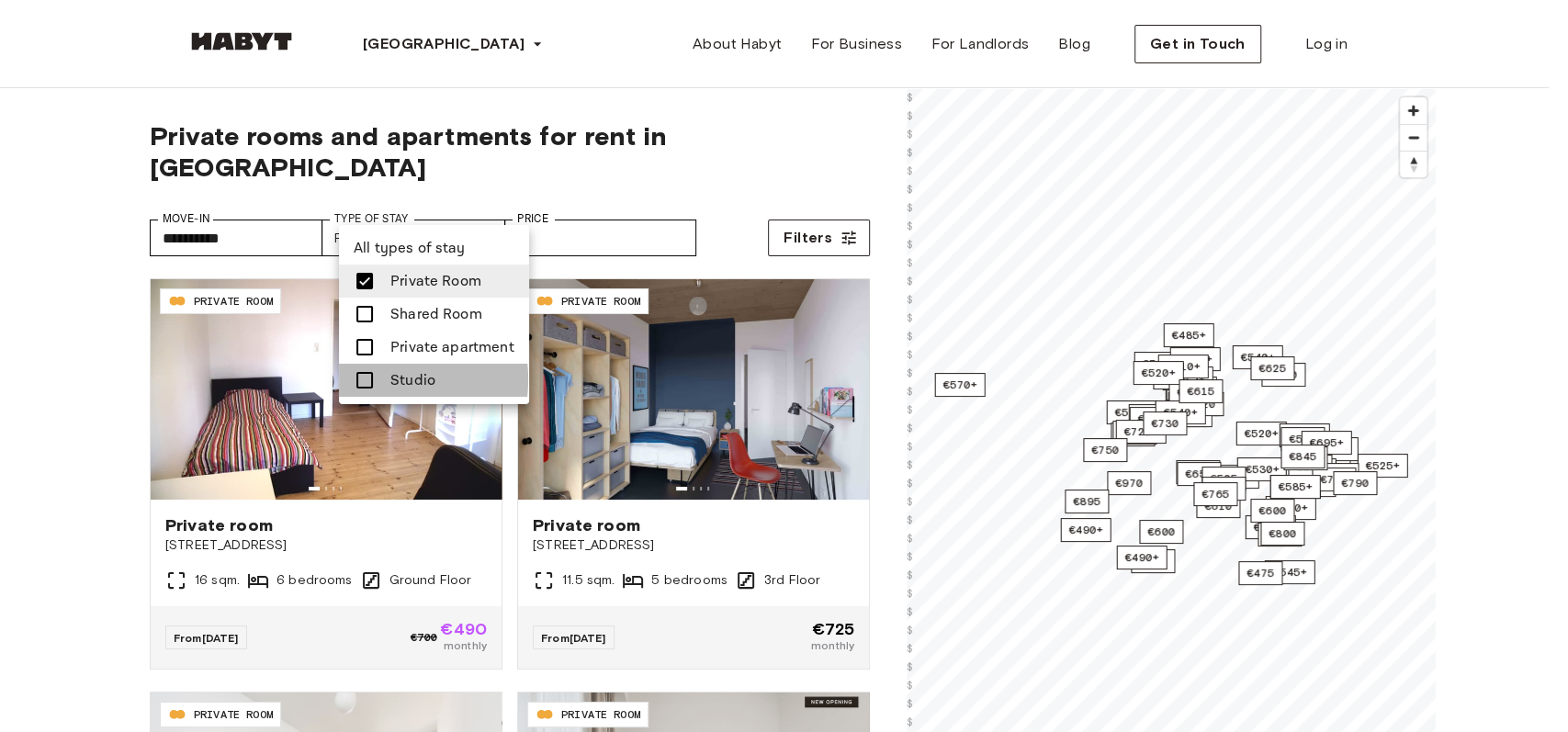 click at bounding box center [365, 380] 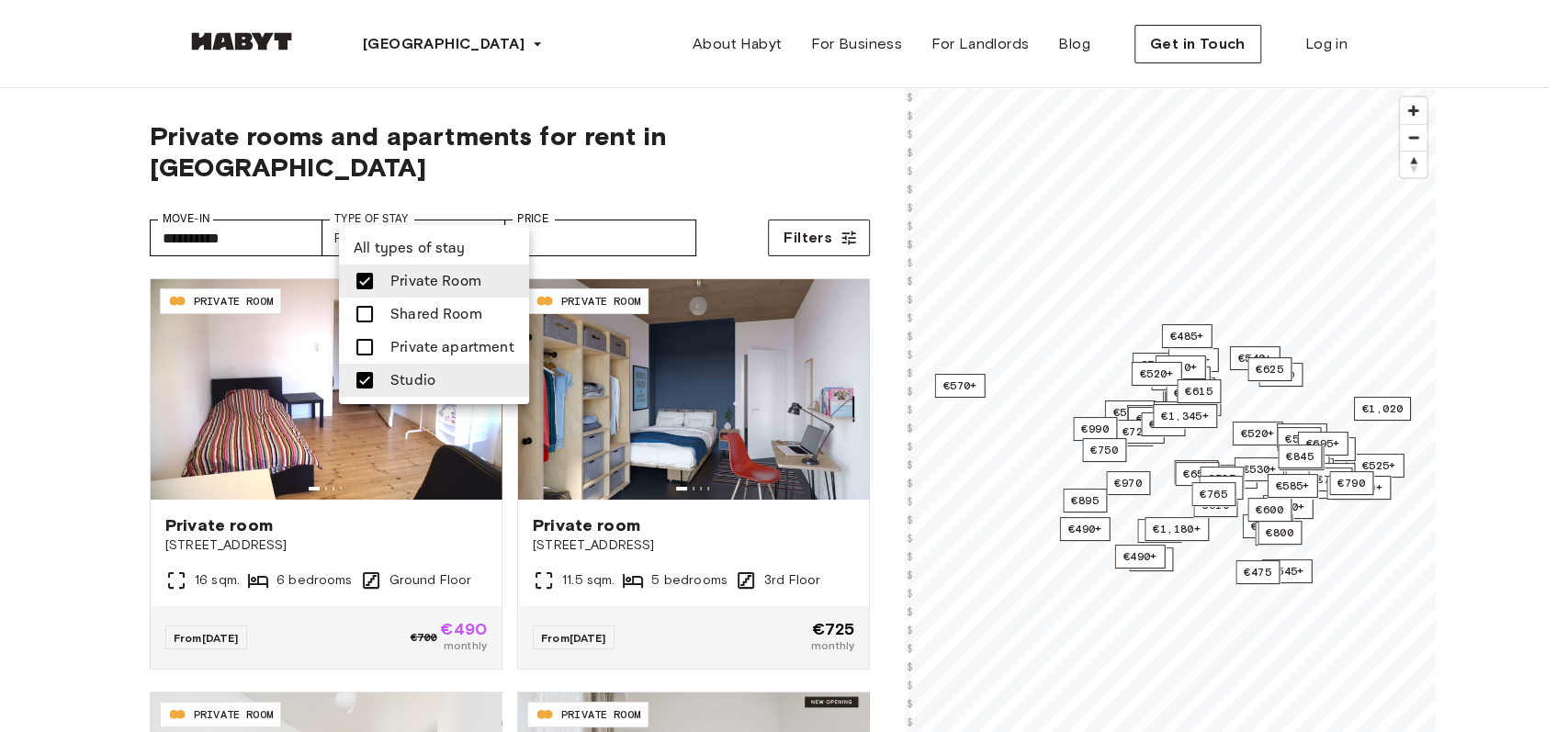 click at bounding box center (784, 366) 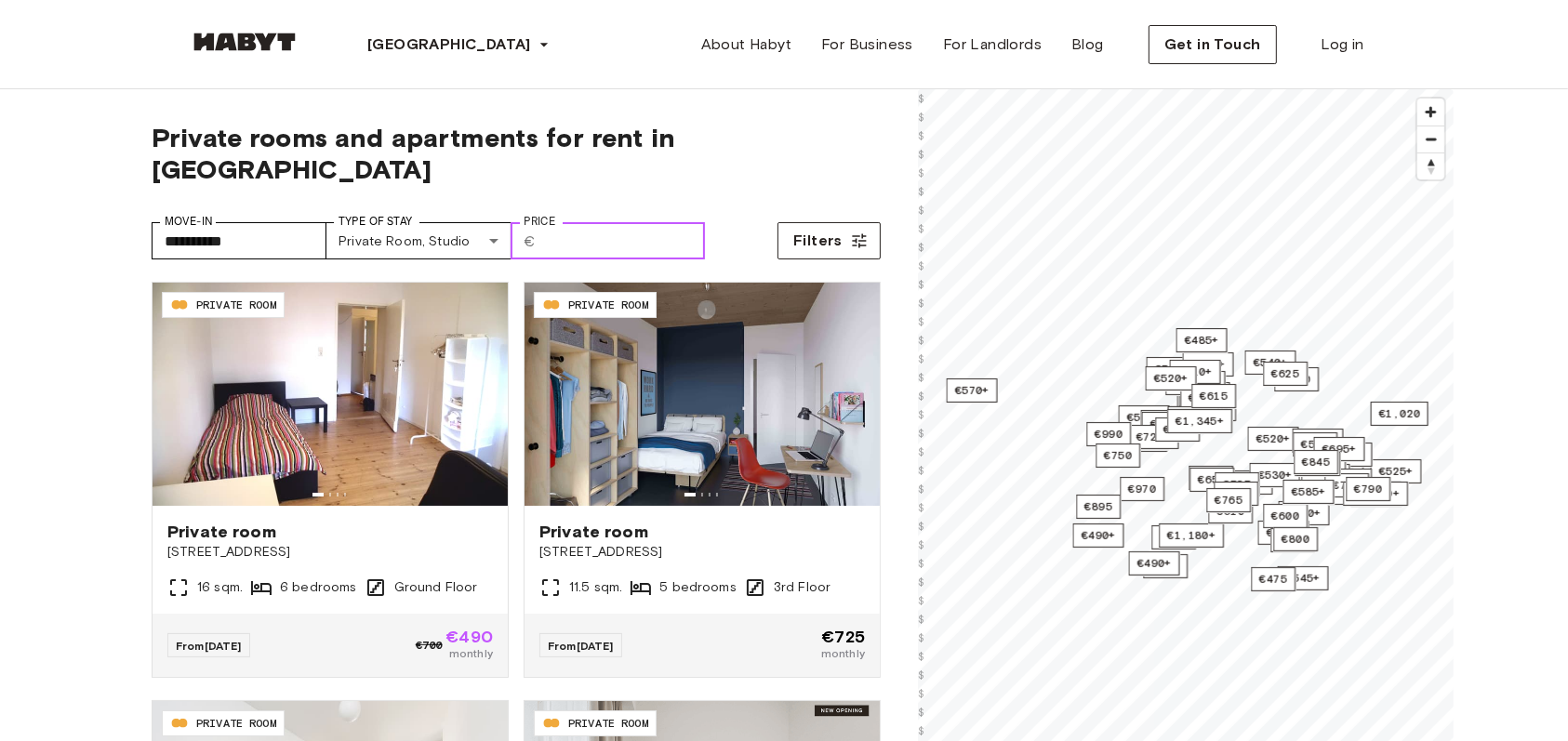 click on "Price" at bounding box center (624, 241) 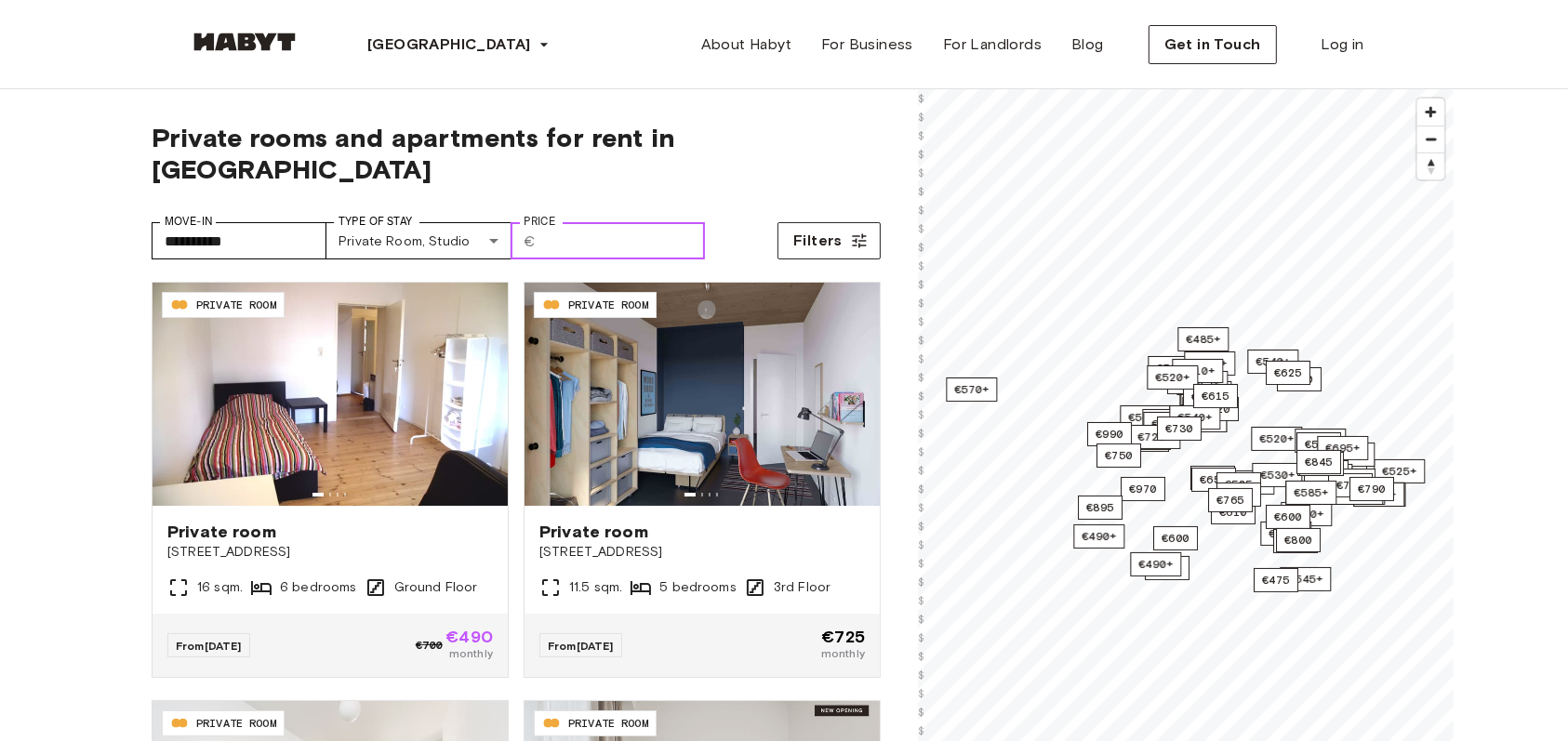 type on "****" 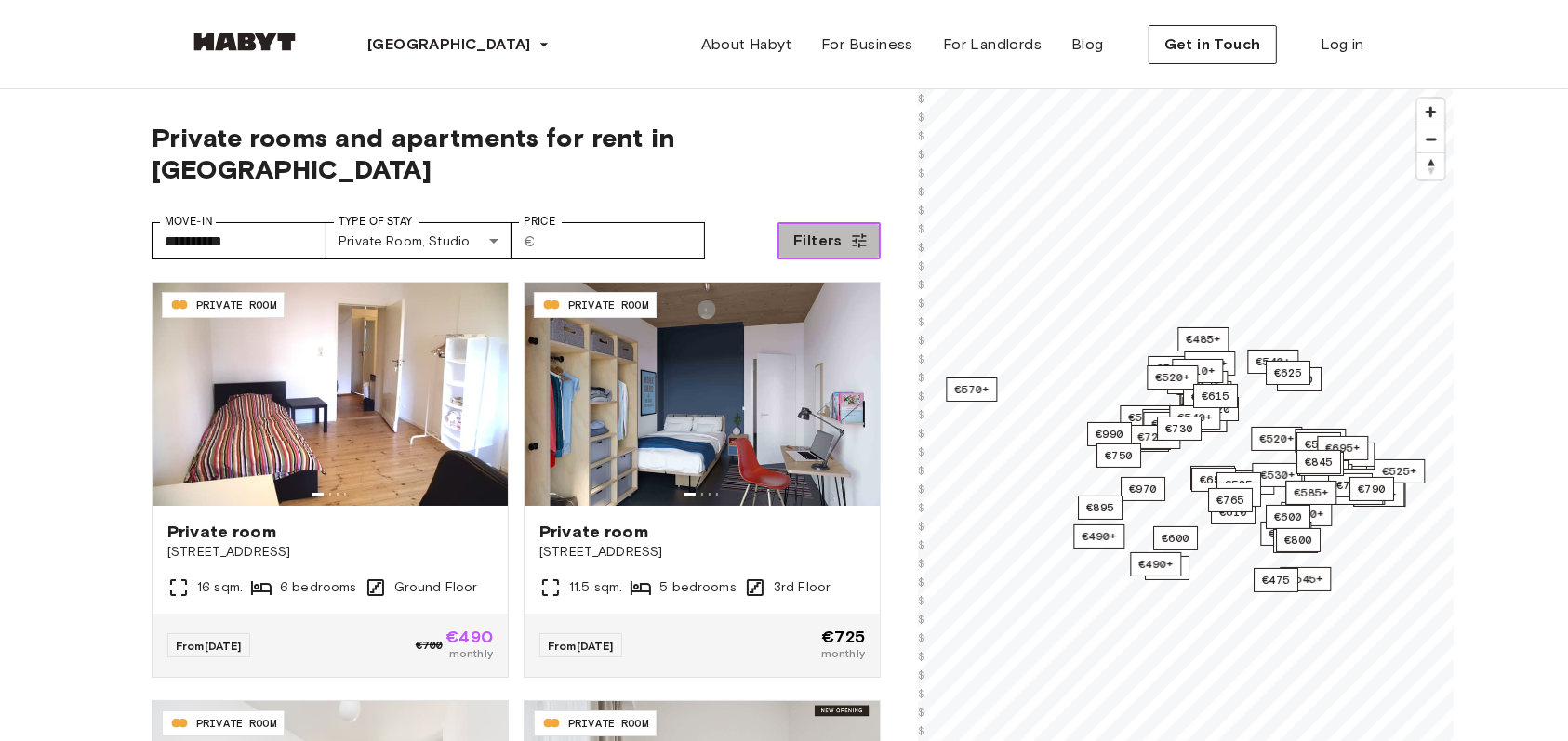 click 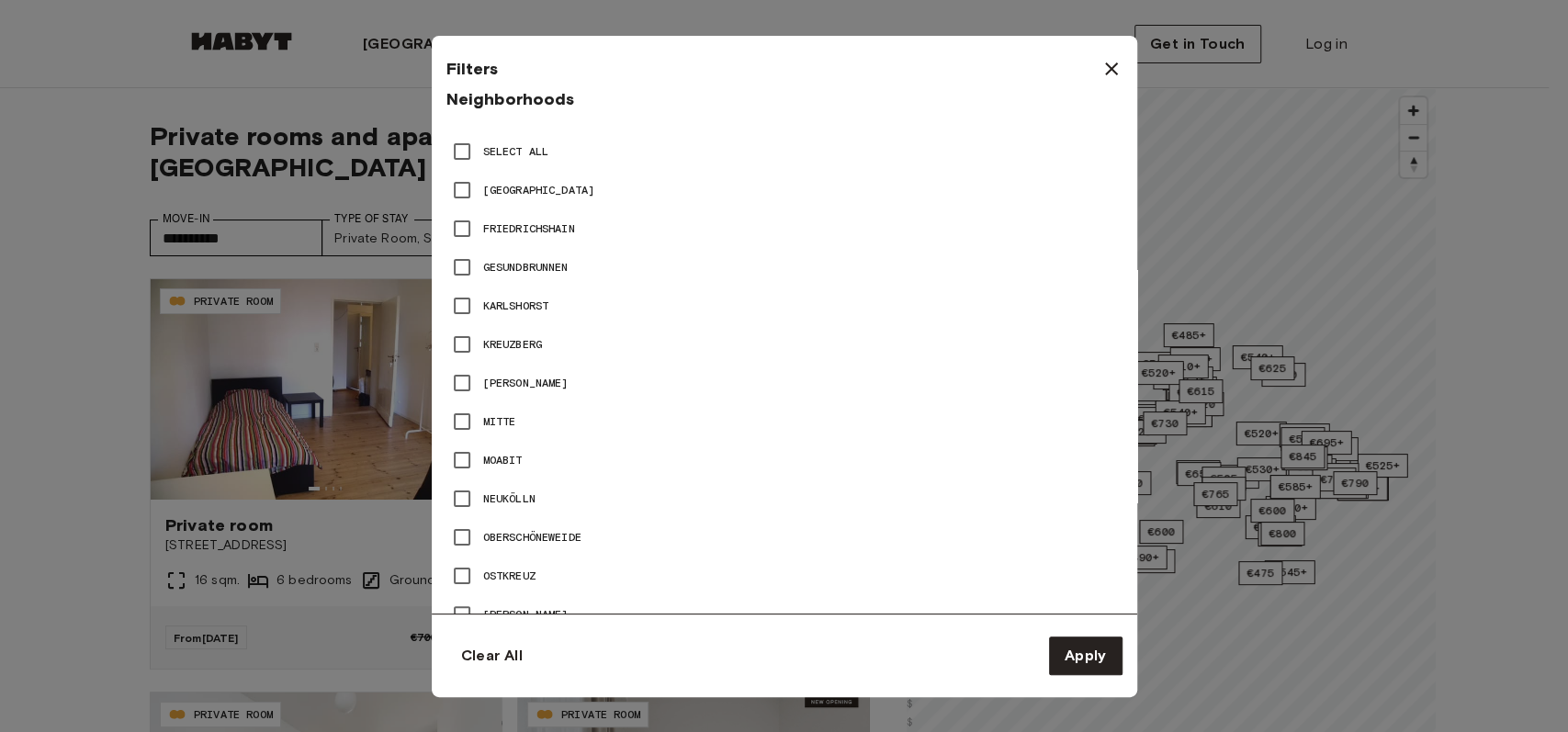 scroll, scrollTop: 864, scrollLeft: 0, axis: vertical 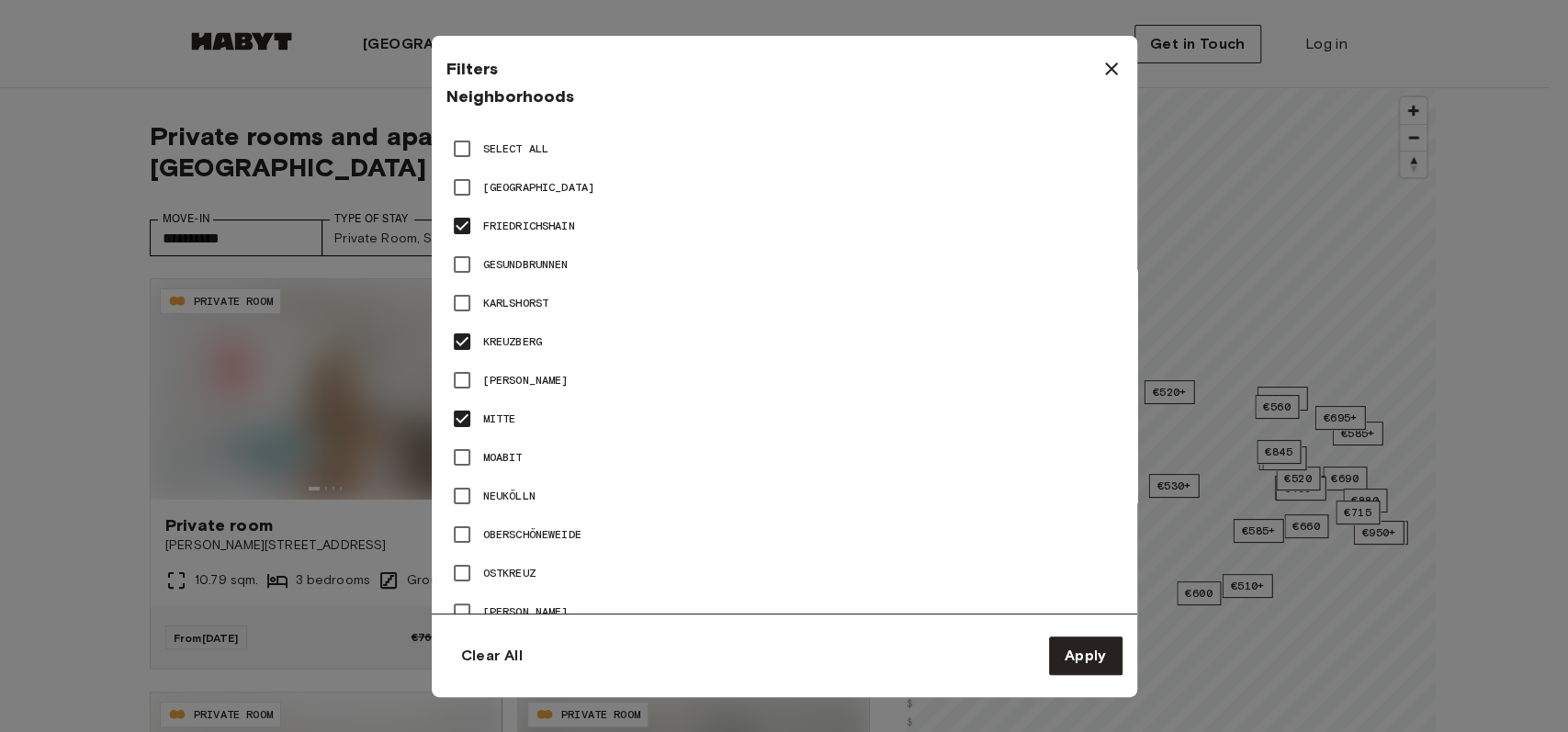 type on "**" 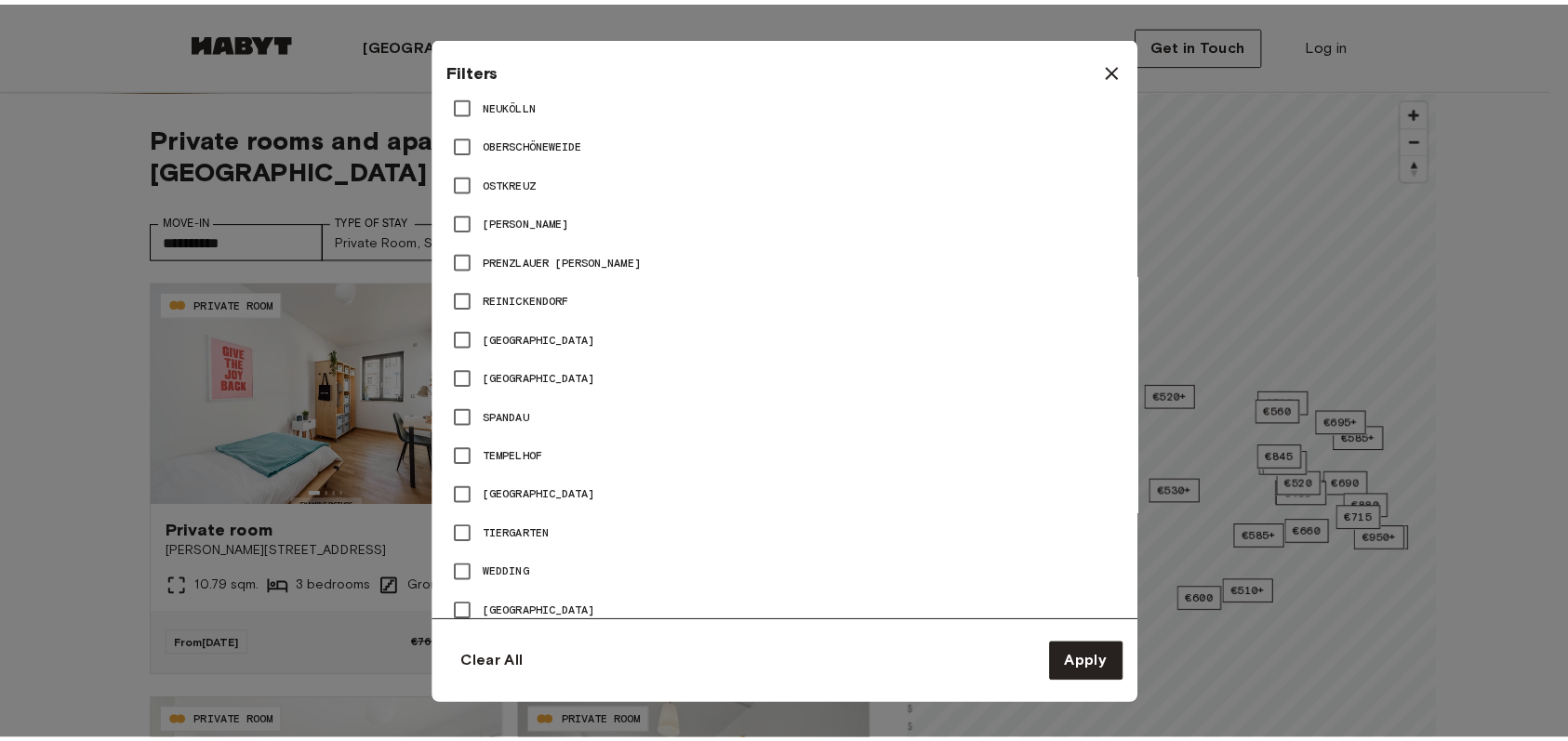 scroll, scrollTop: 1319, scrollLeft: 0, axis: vertical 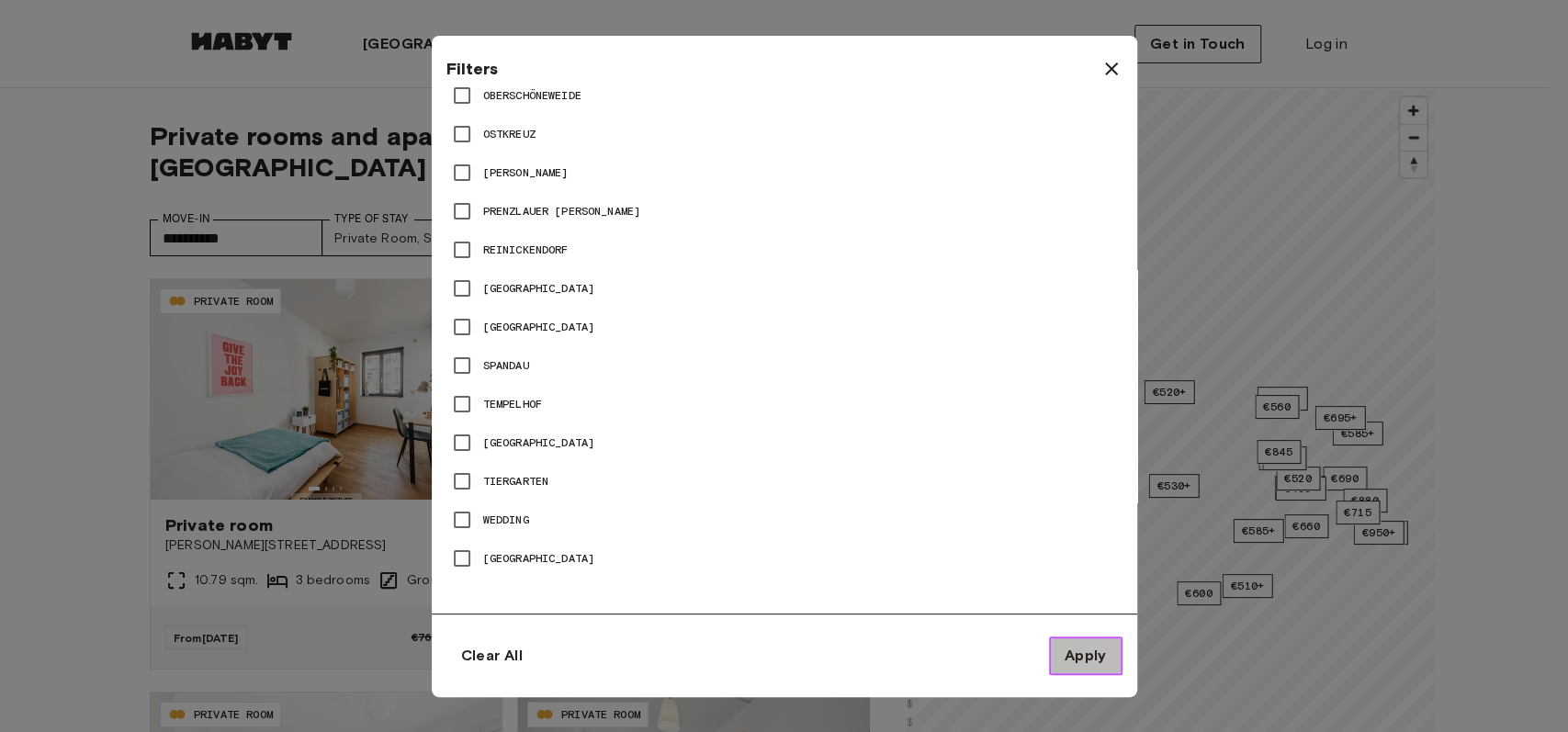 click on "Apply" at bounding box center (1086, 656) 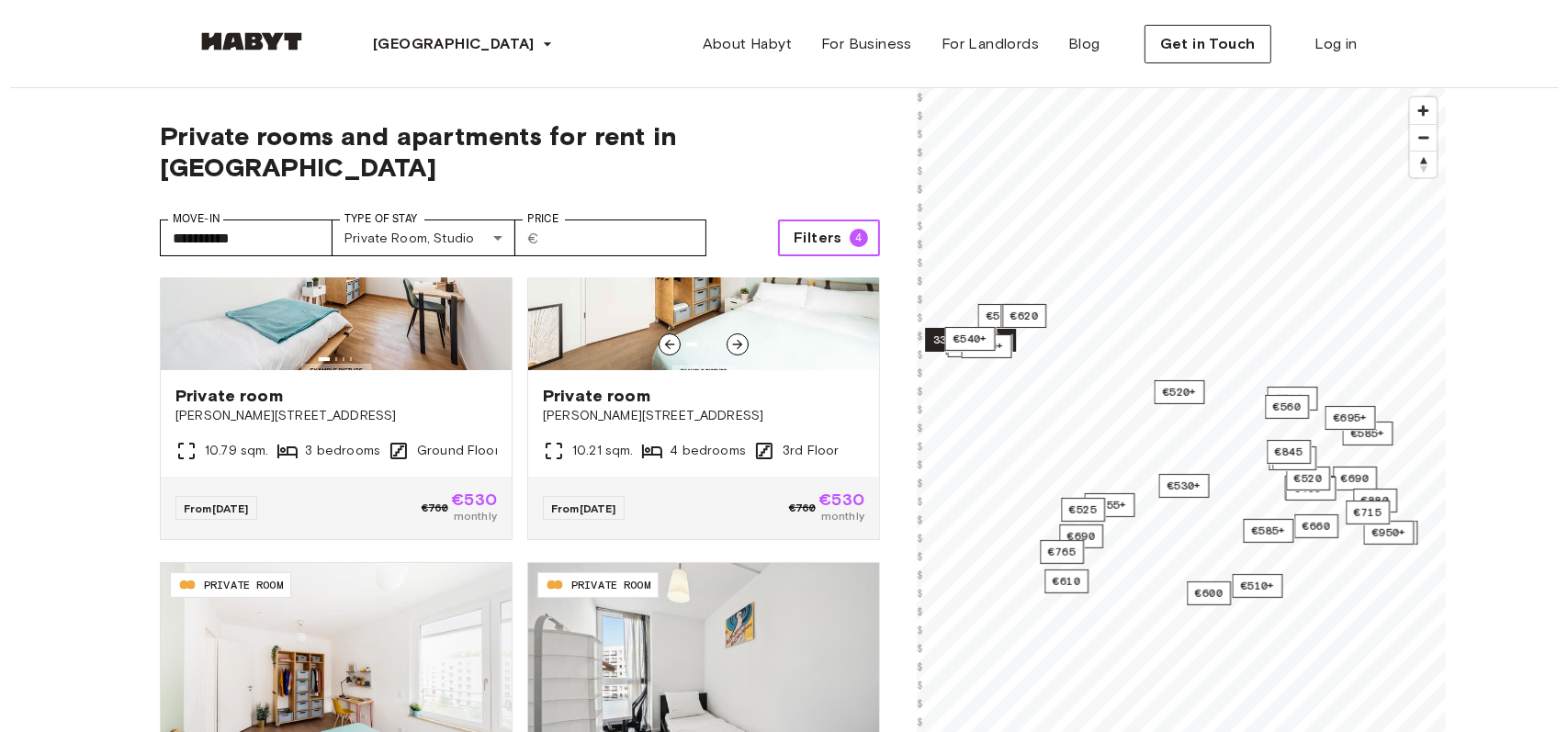 scroll, scrollTop: 0, scrollLeft: 0, axis: both 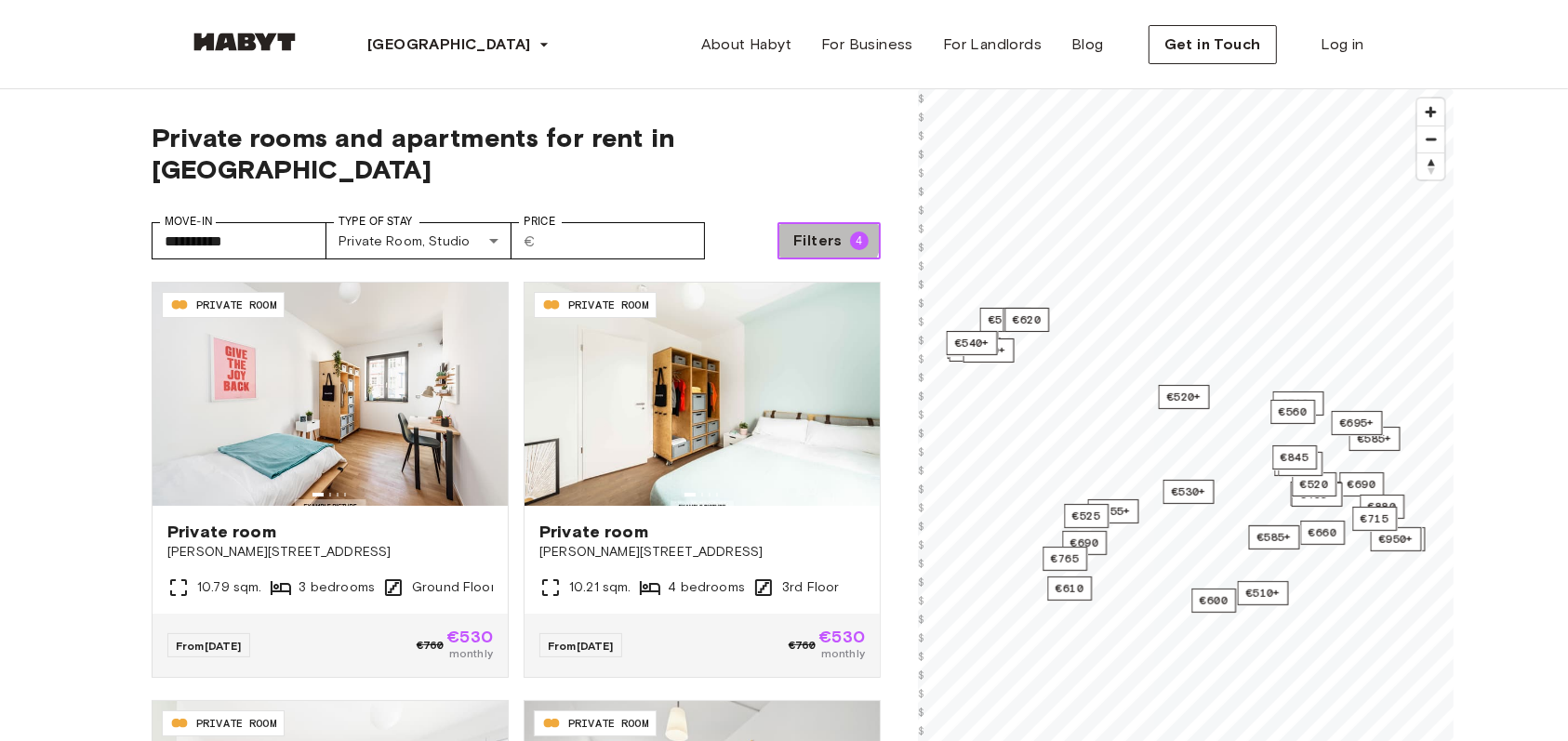click on "Filters" at bounding box center [817, 241] 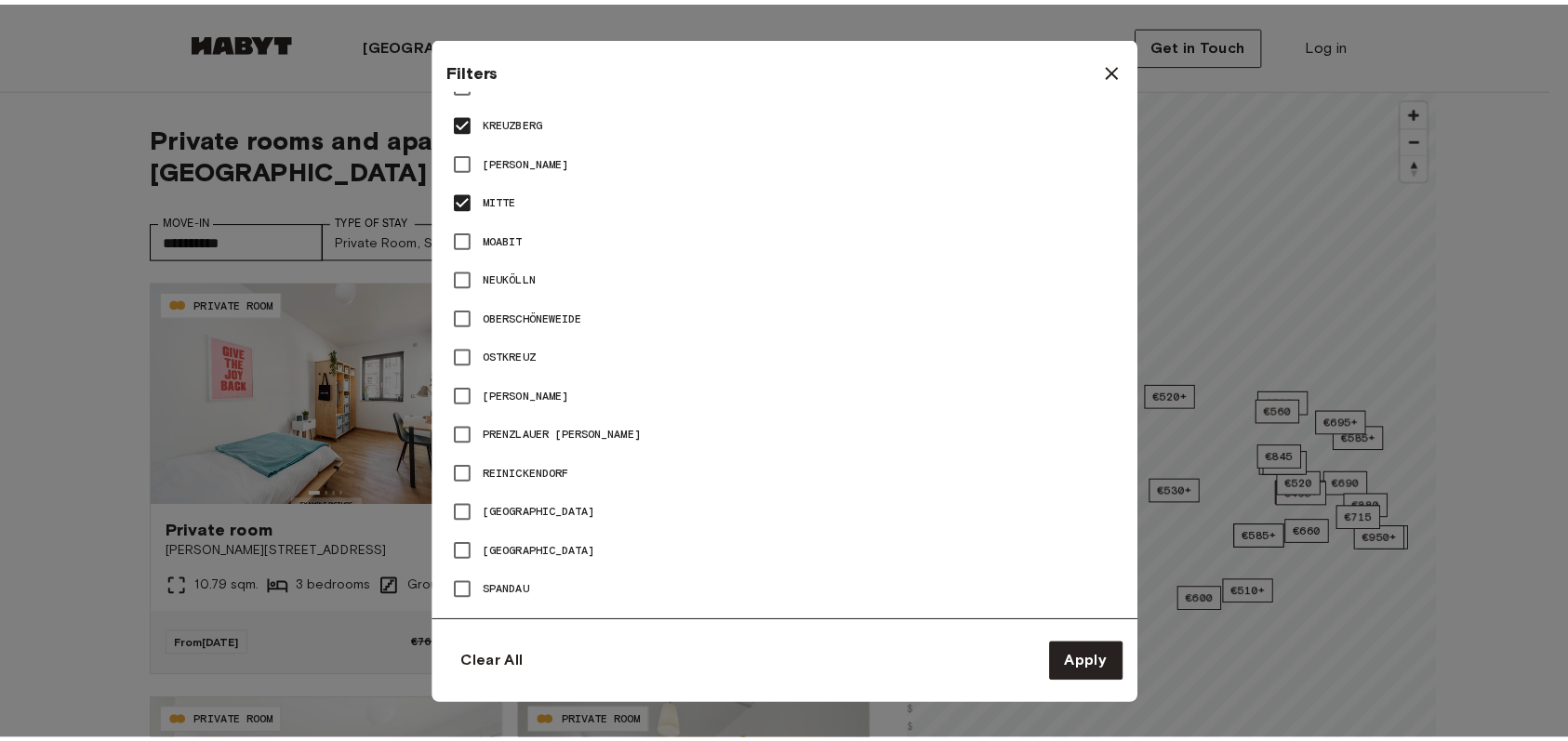 scroll, scrollTop: 1319, scrollLeft: 0, axis: vertical 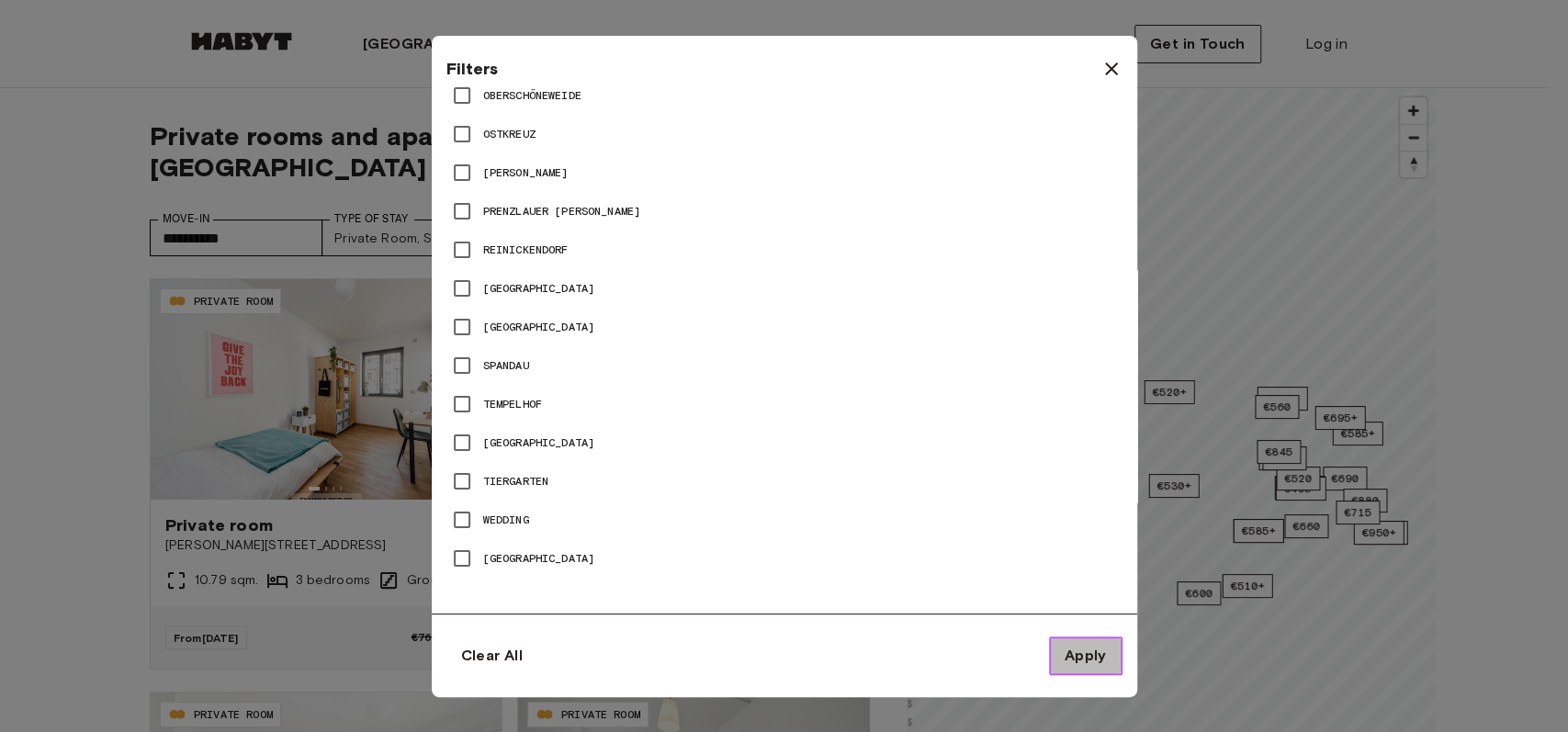 click on "Apply" at bounding box center (1086, 656) 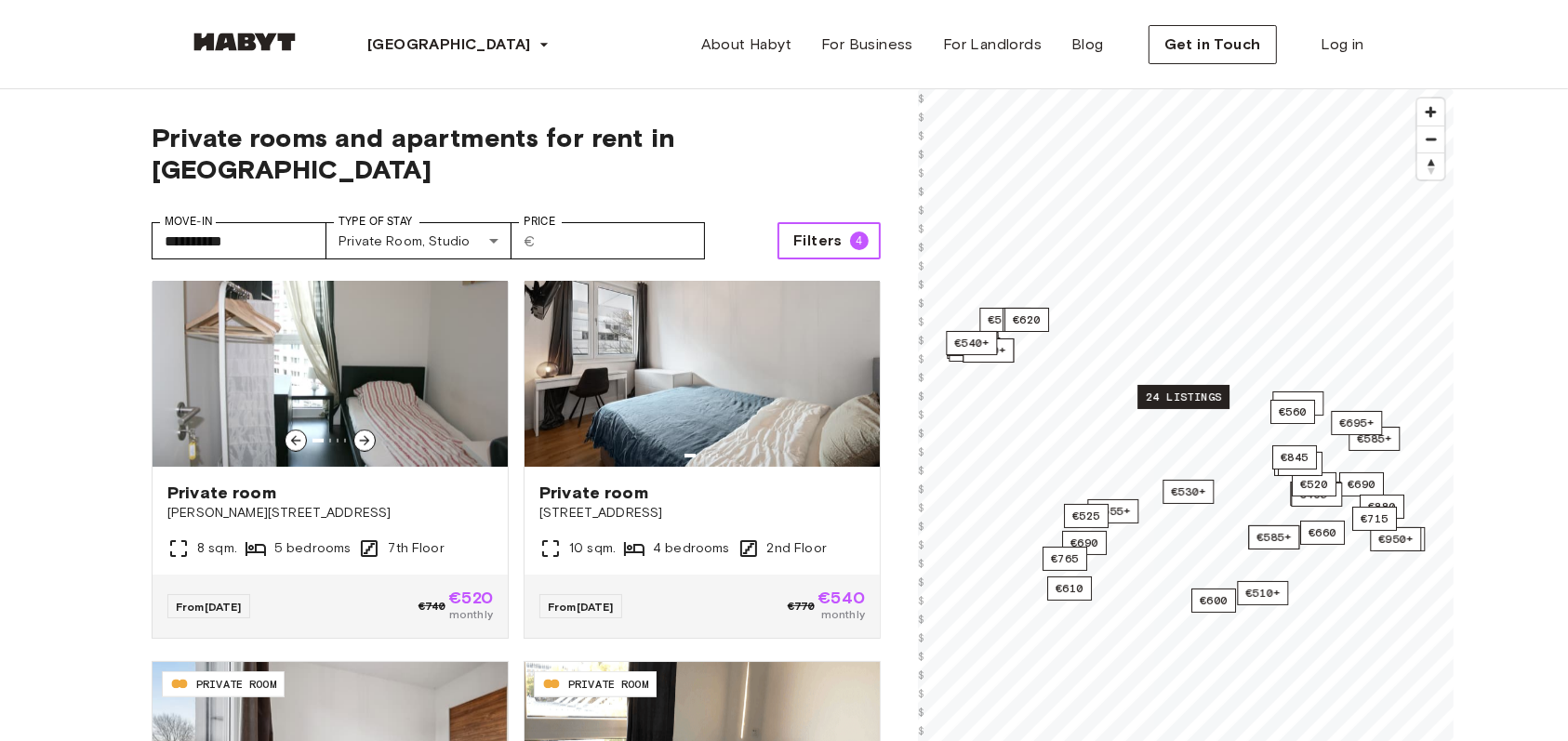 scroll, scrollTop: 1742, scrollLeft: 0, axis: vertical 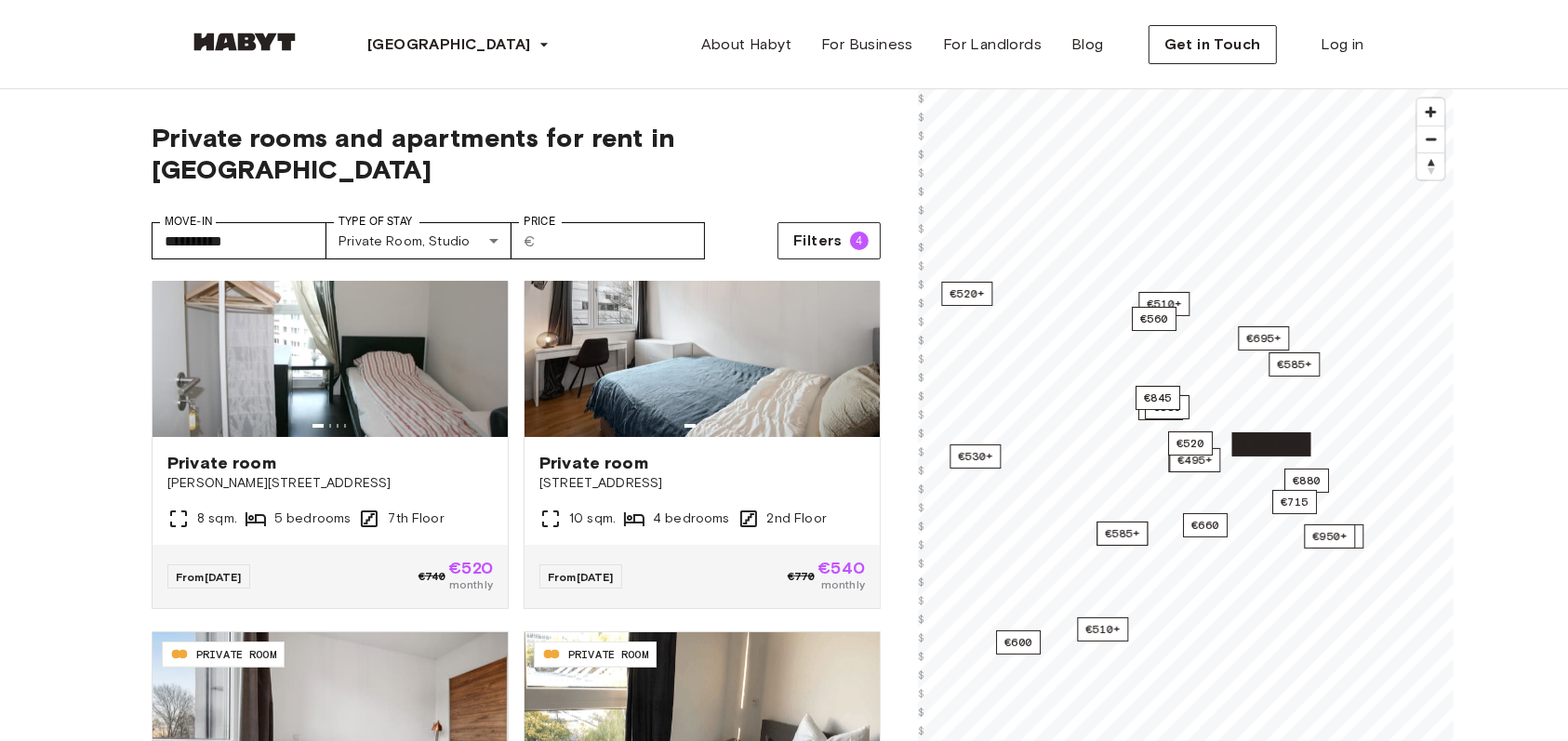click on "1 listing" at bounding box center (1271, 444) 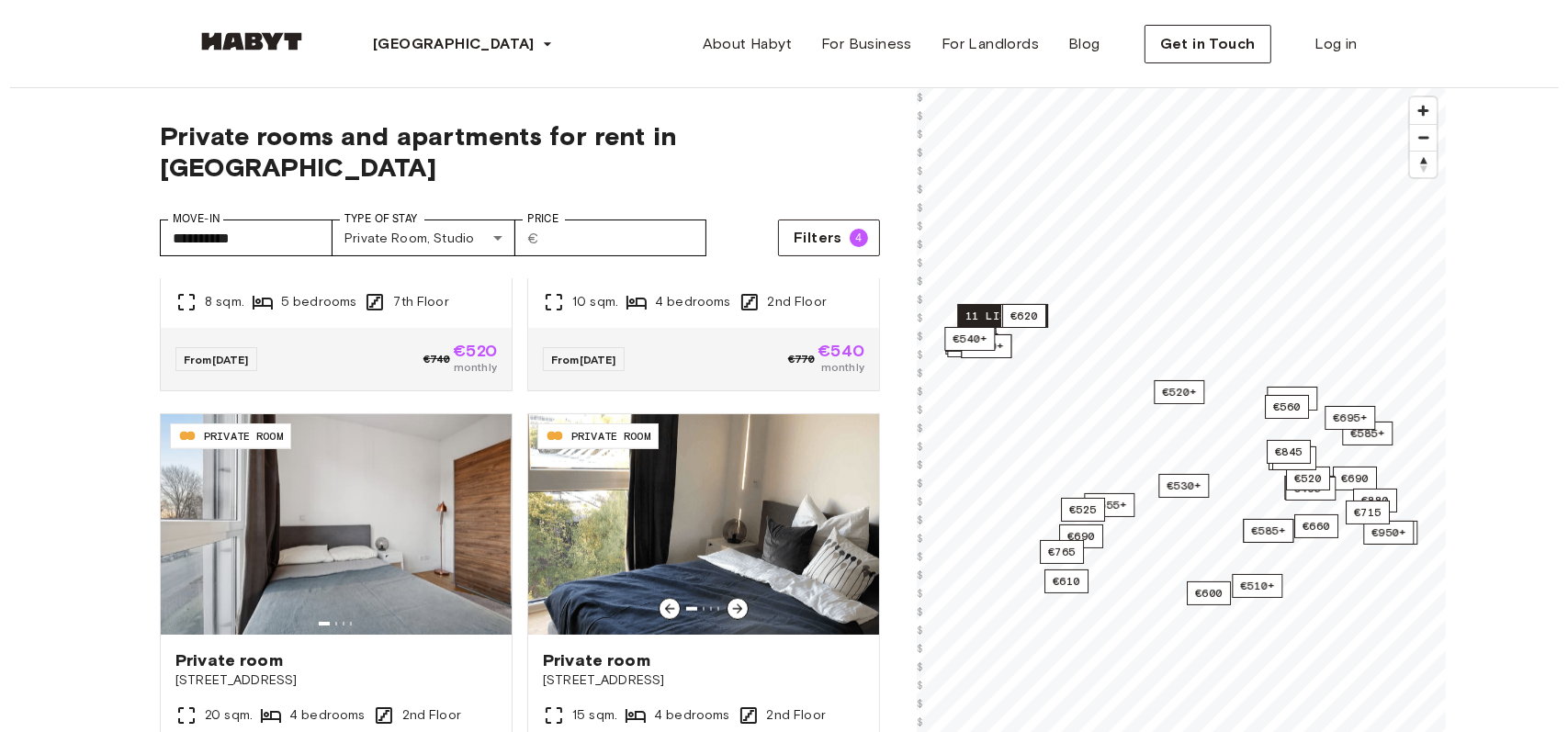 scroll, scrollTop: 2044, scrollLeft: 0, axis: vertical 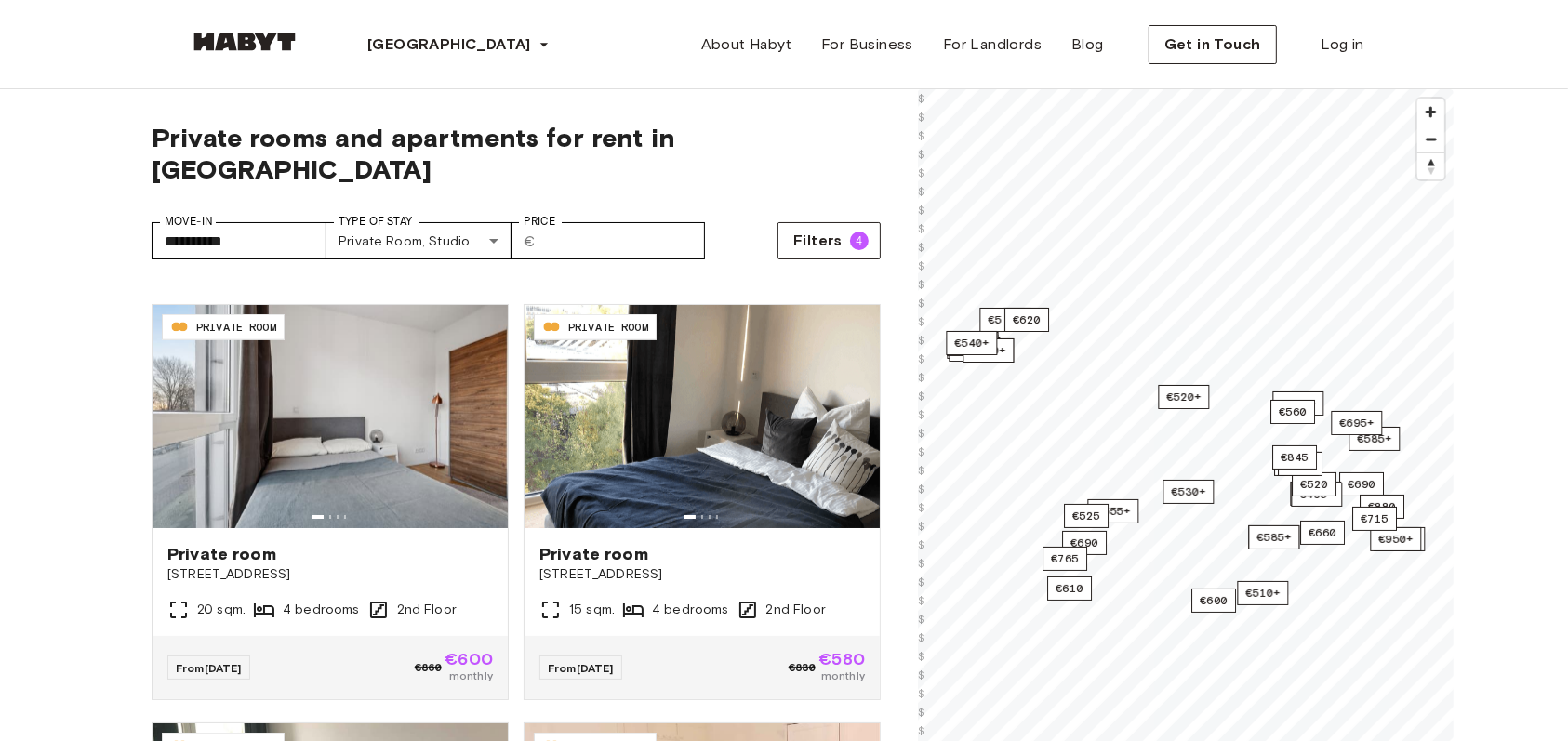 click on "**********" at bounding box center (784, 2311) 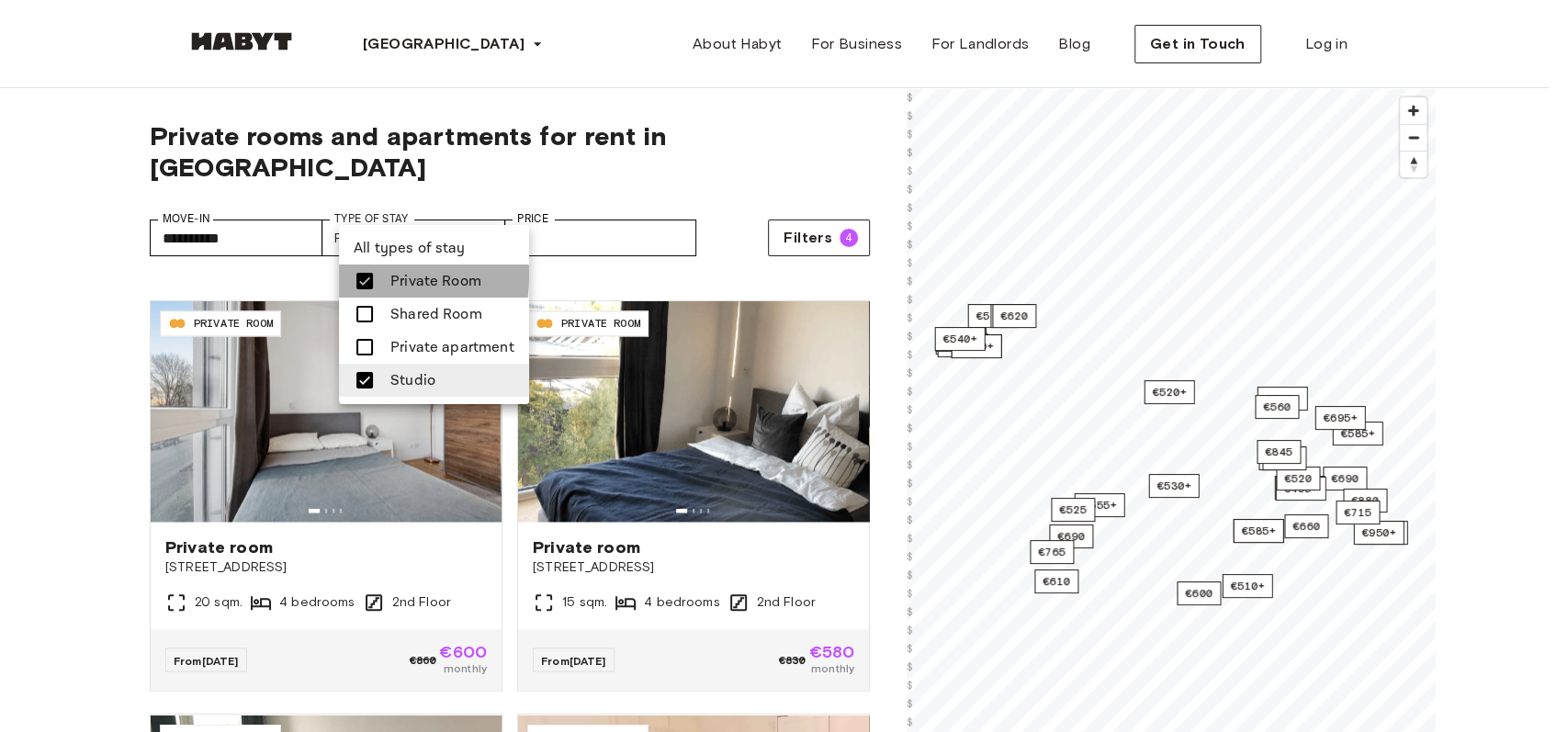 click at bounding box center (365, 281) 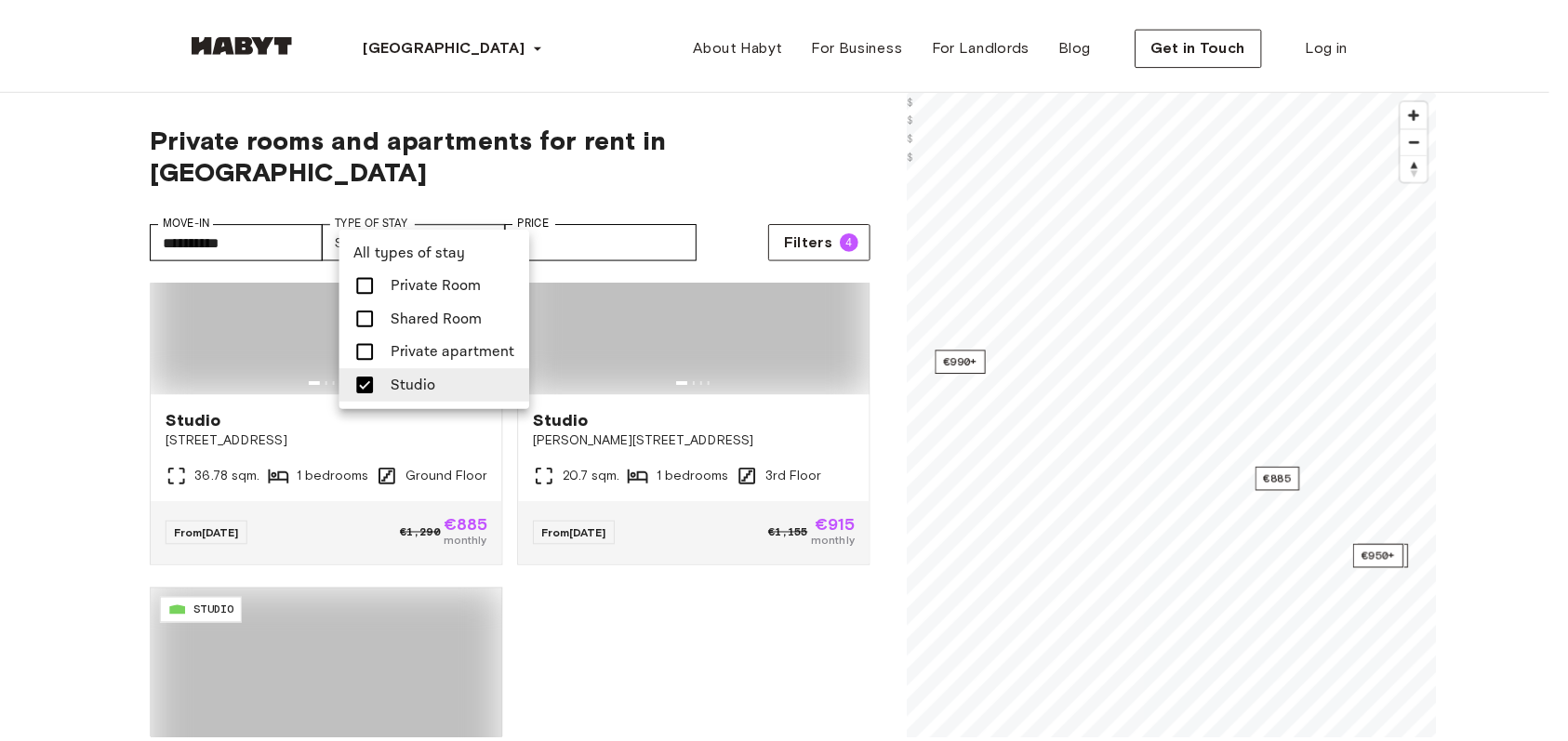 scroll, scrollTop: 1801, scrollLeft: 0, axis: vertical 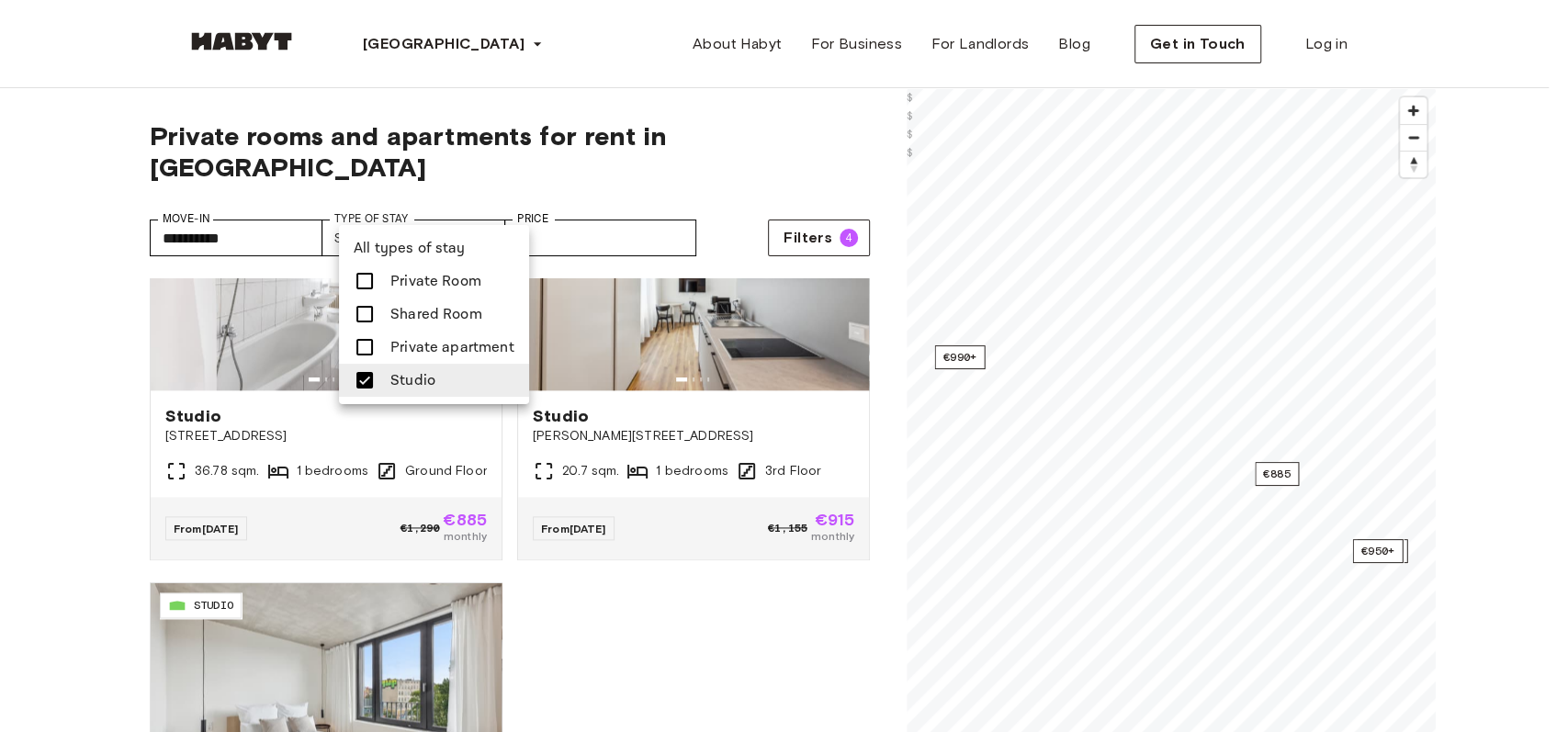 click at bounding box center (784, 366) 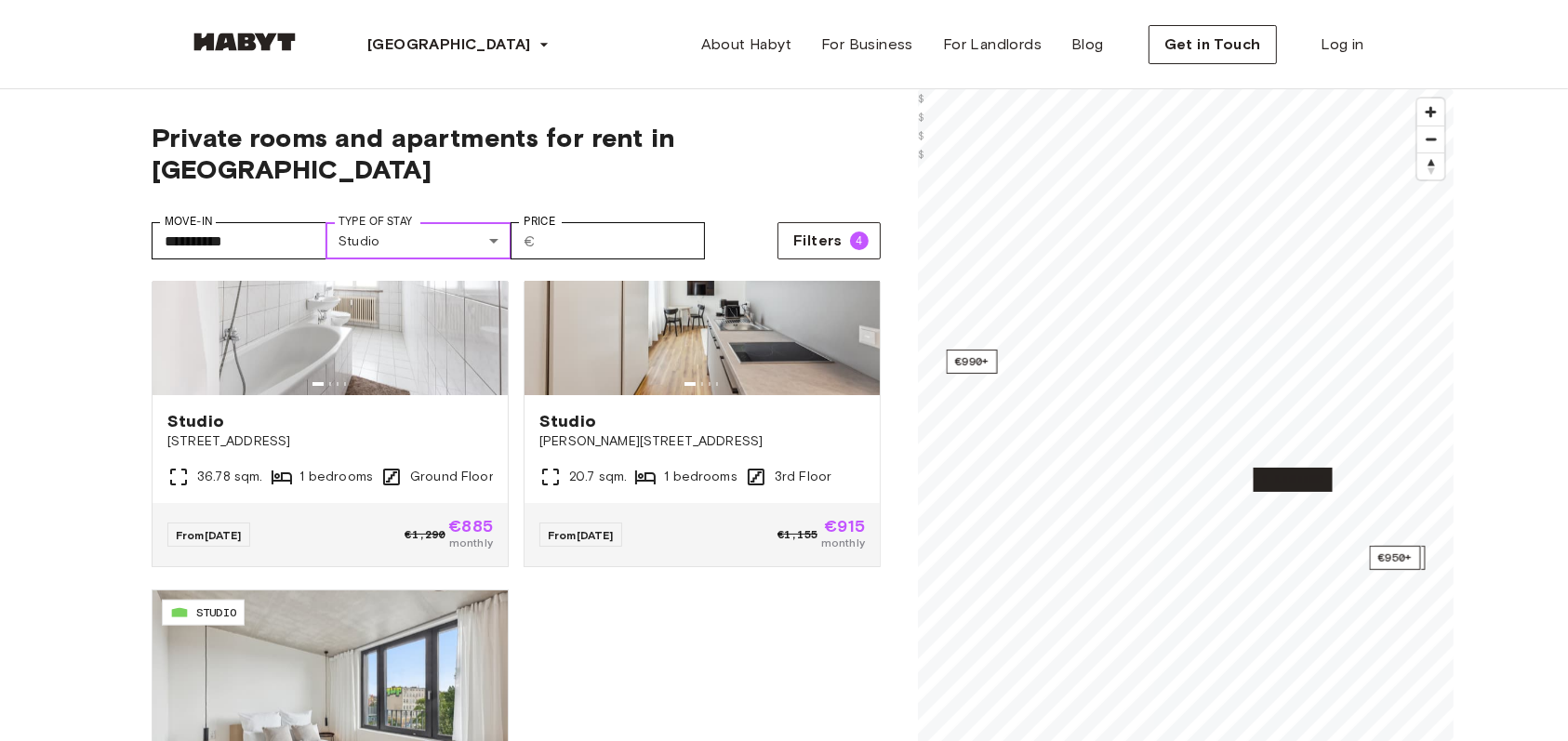 click on "1 listing" at bounding box center (1293, 480) 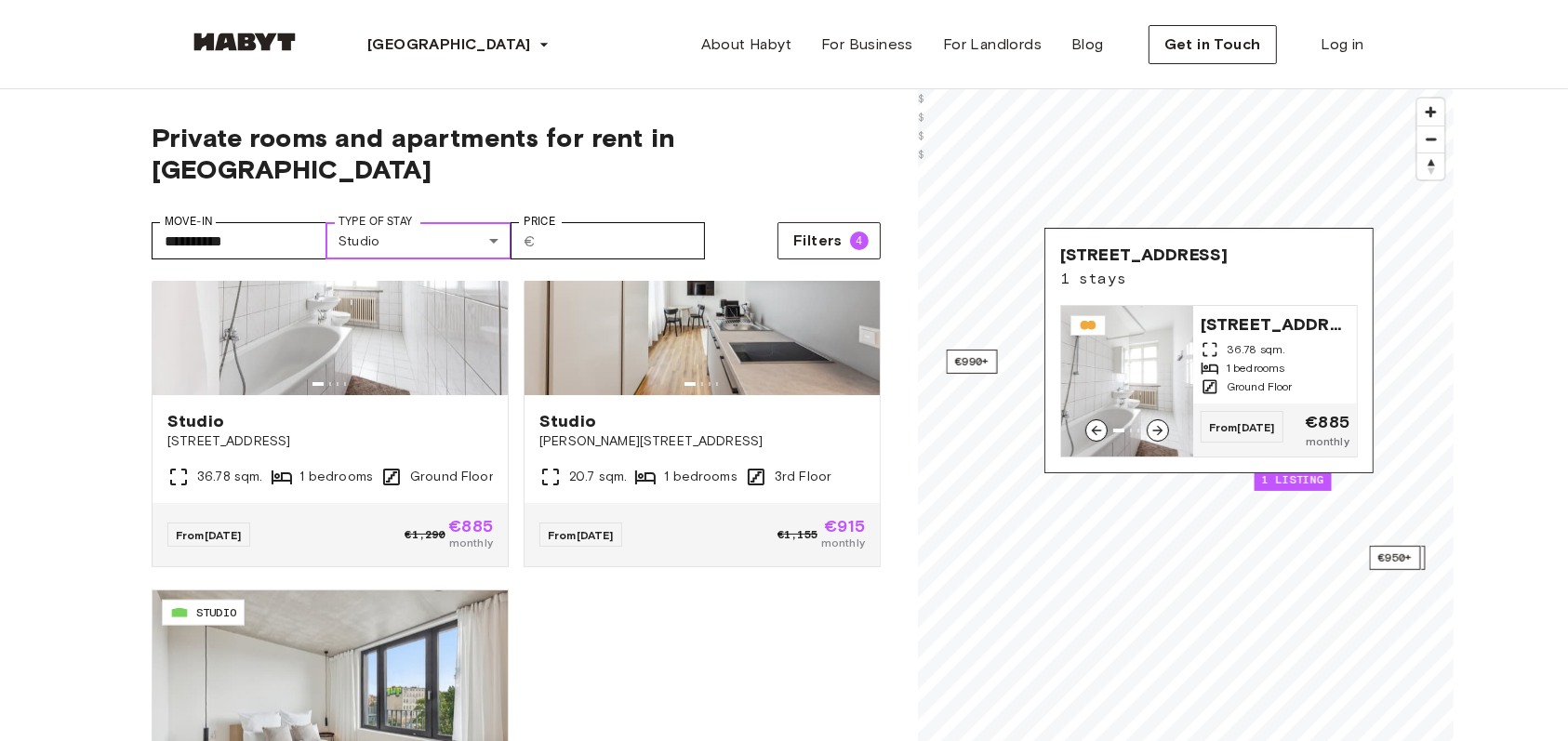 click at bounding box center [1127, 381] 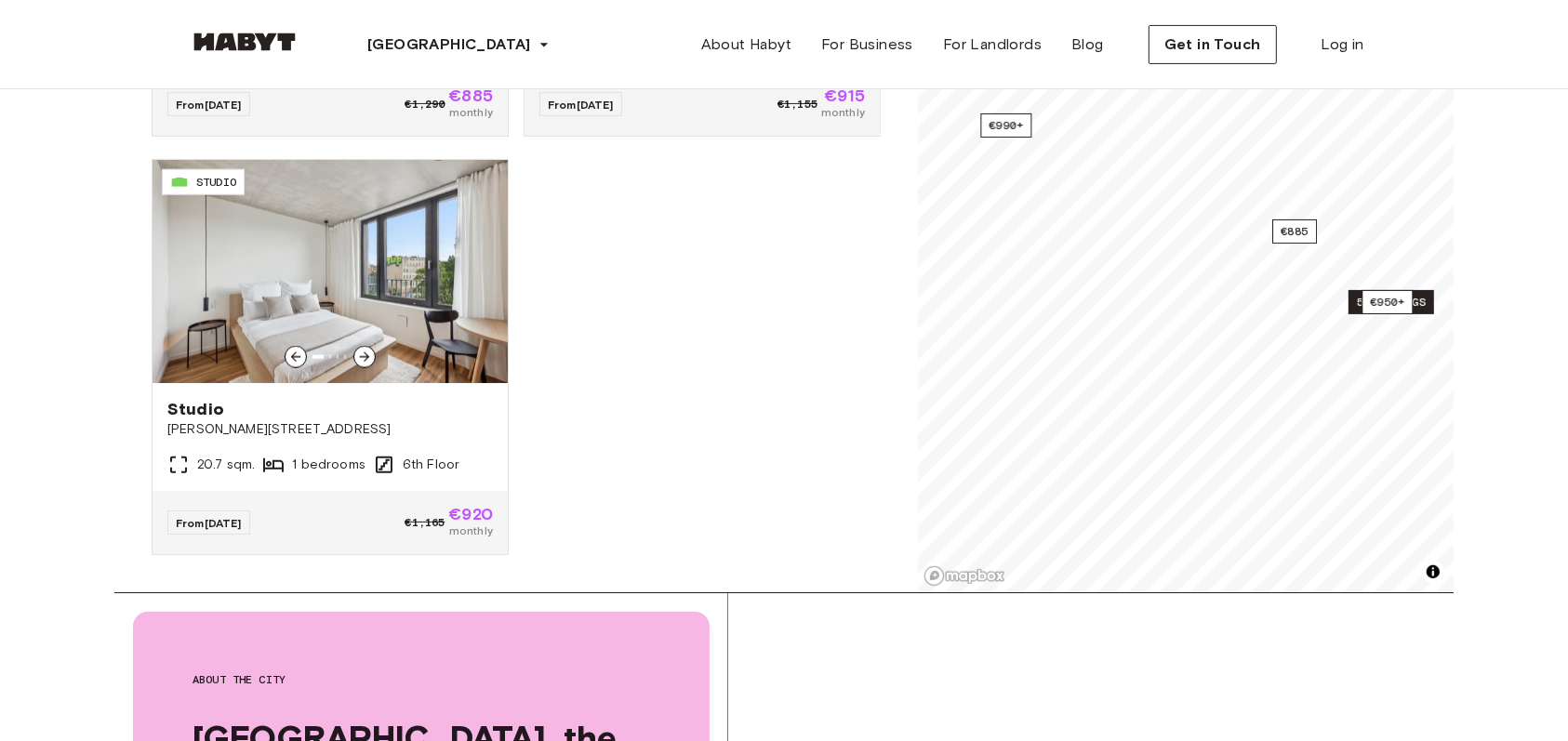 scroll, scrollTop: 476, scrollLeft: 0, axis: vertical 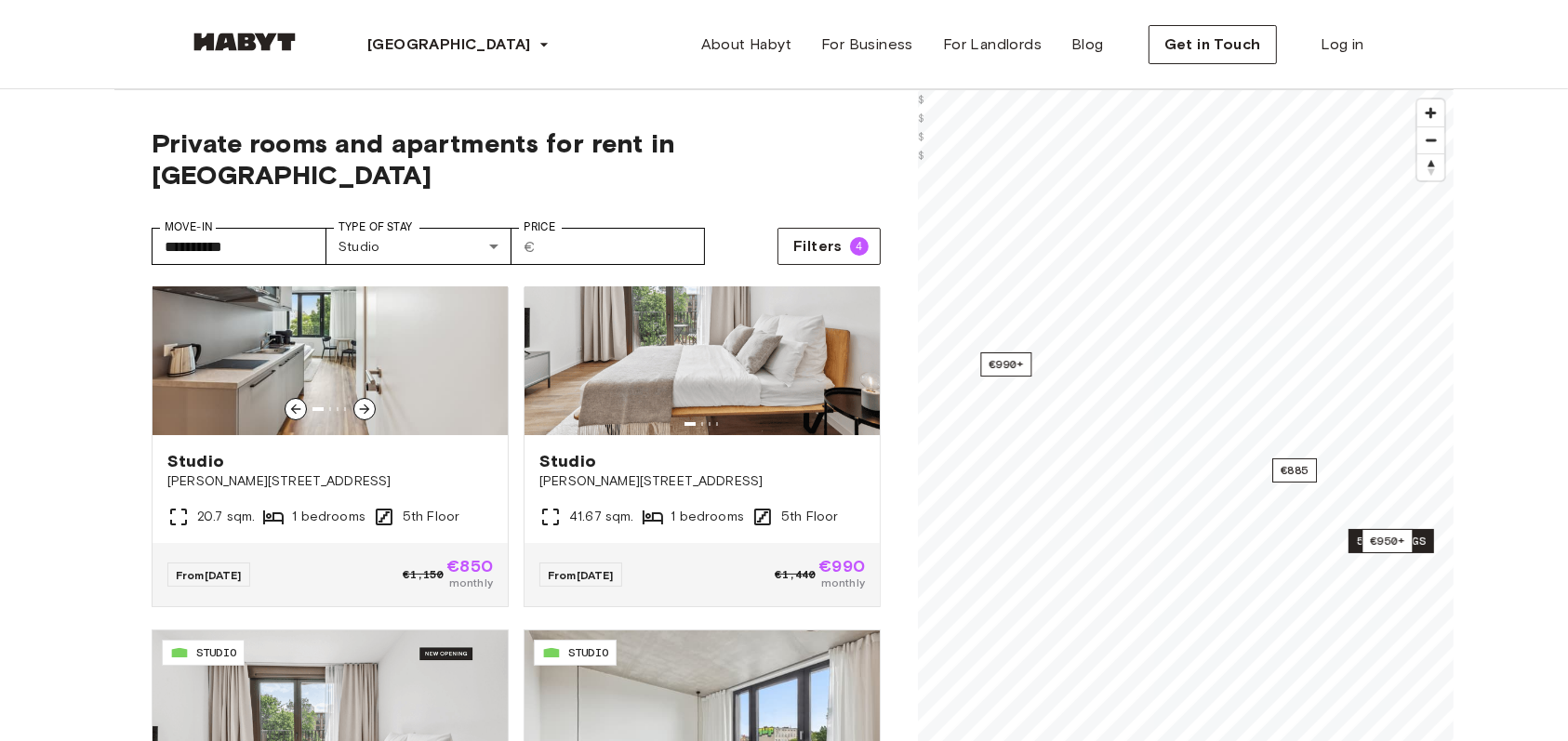 click at bounding box center [365, 409] 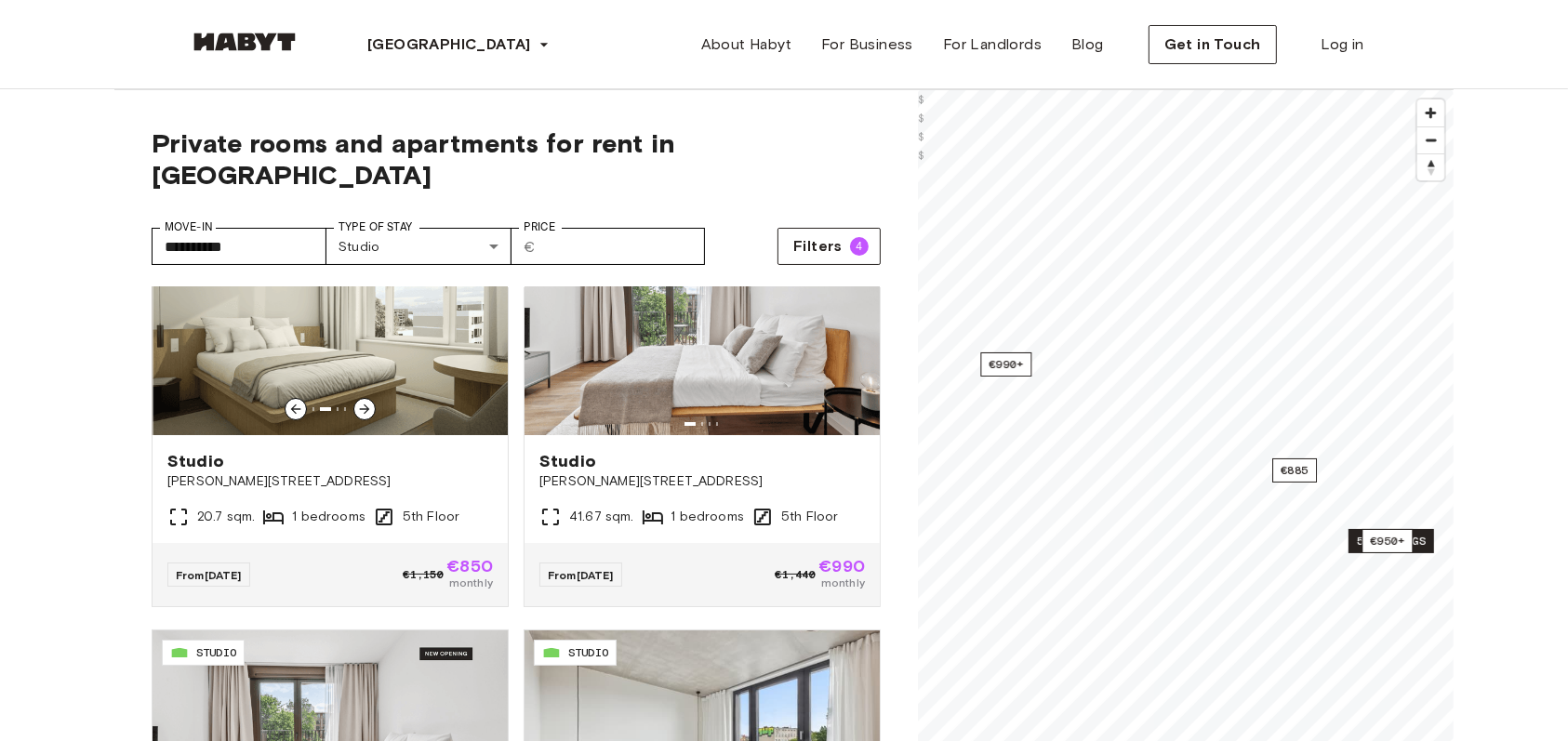 click at bounding box center (365, 409) 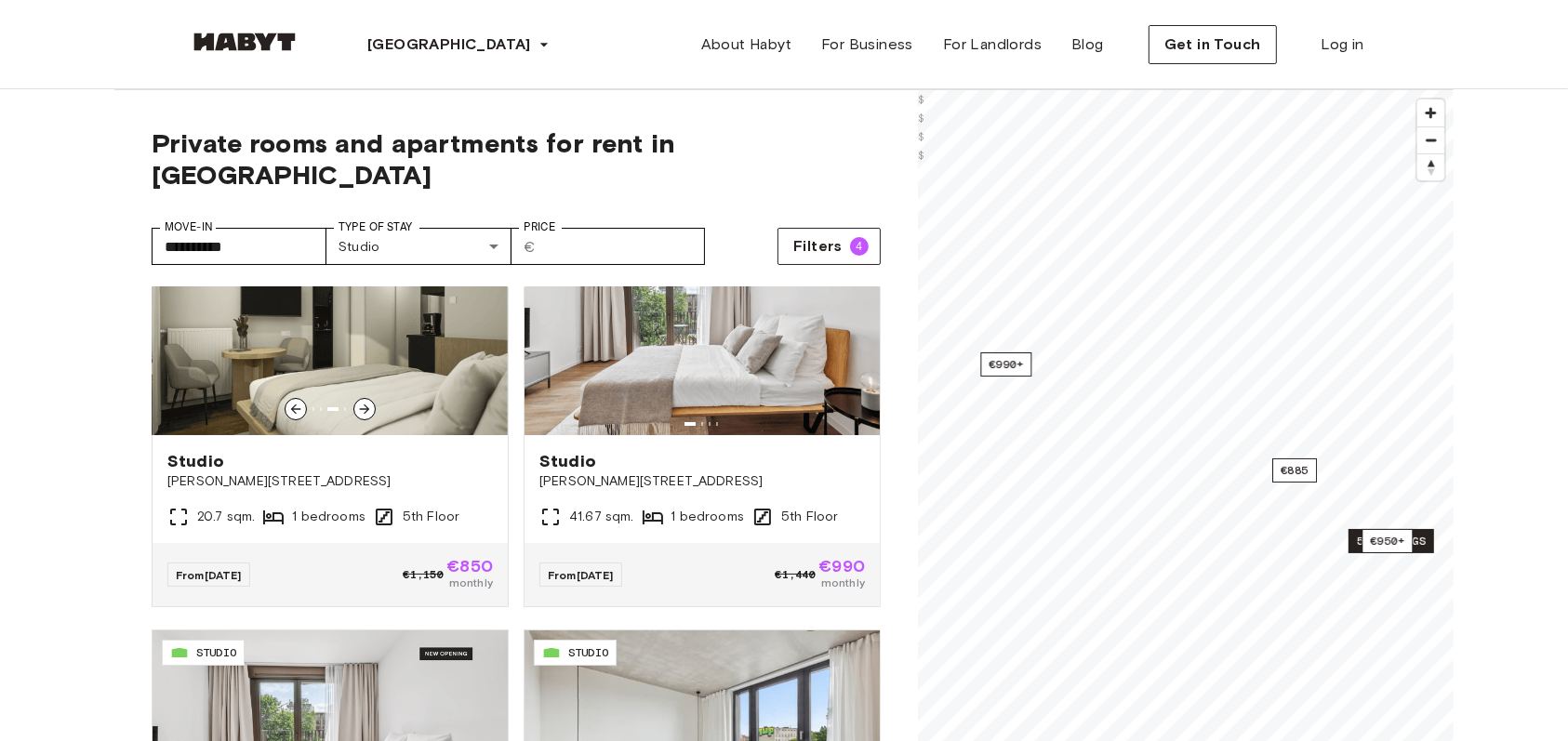 click at bounding box center [330, 324] 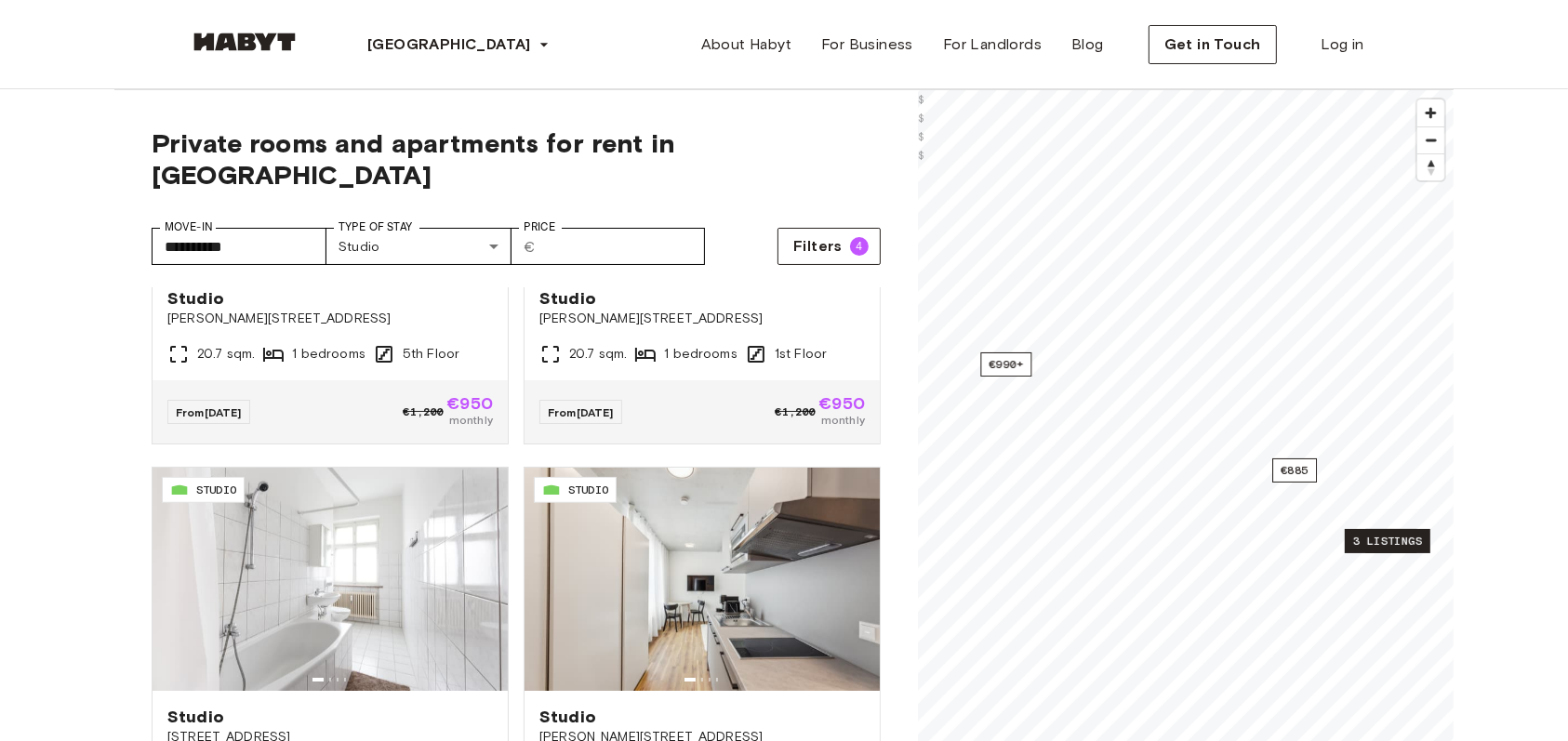 scroll, scrollTop: 1801, scrollLeft: 0, axis: vertical 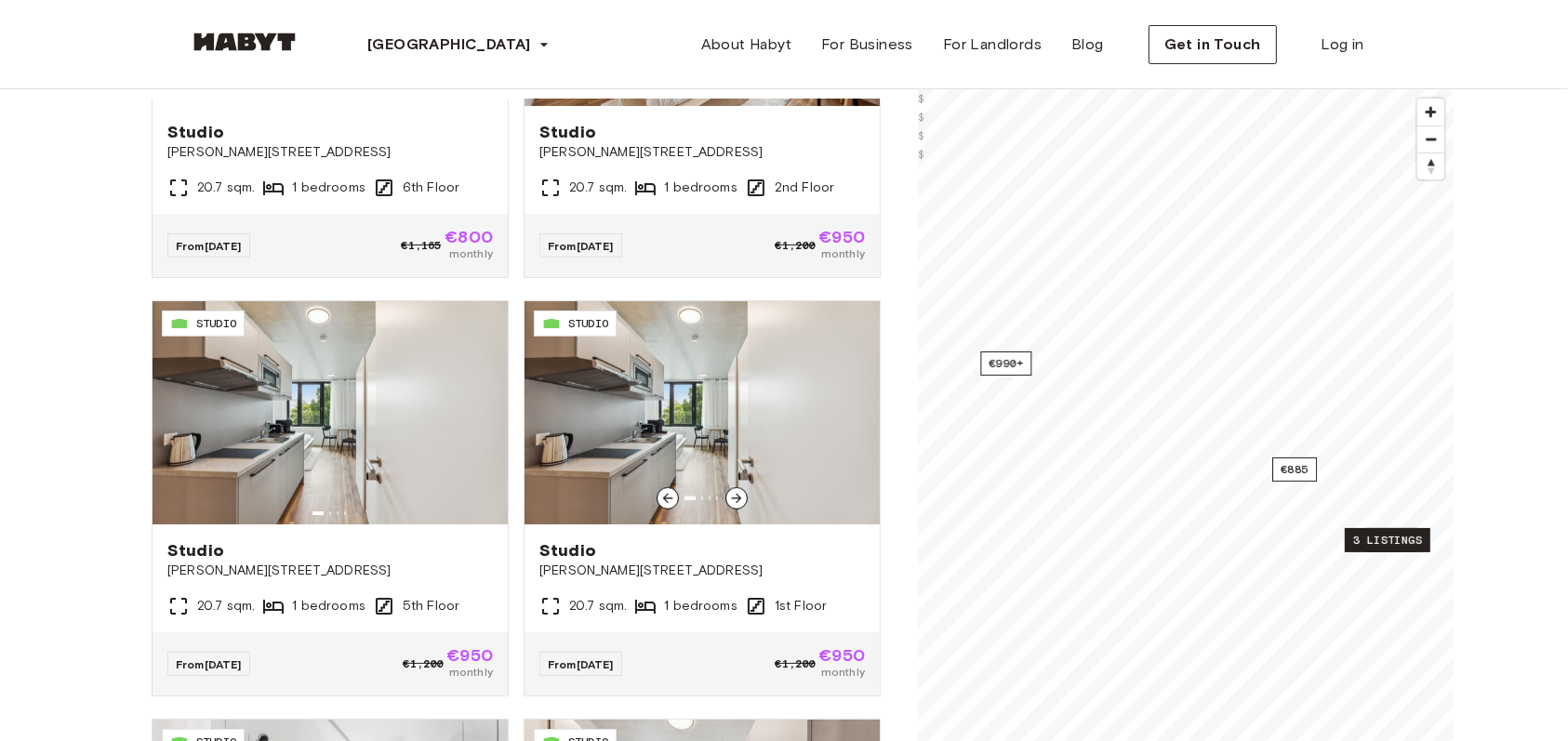 click at bounding box center [702, 413] 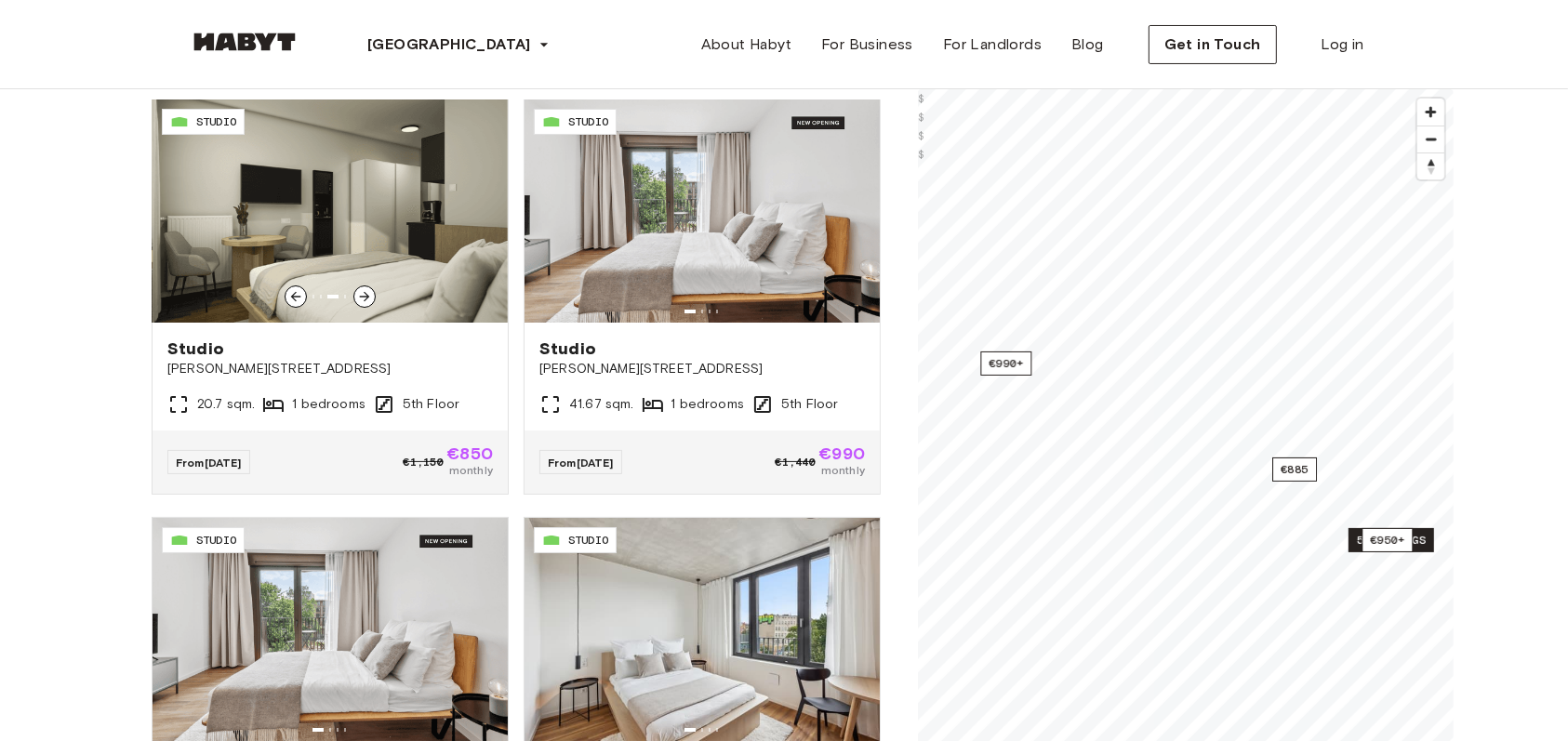 scroll, scrollTop: 0, scrollLeft: 0, axis: both 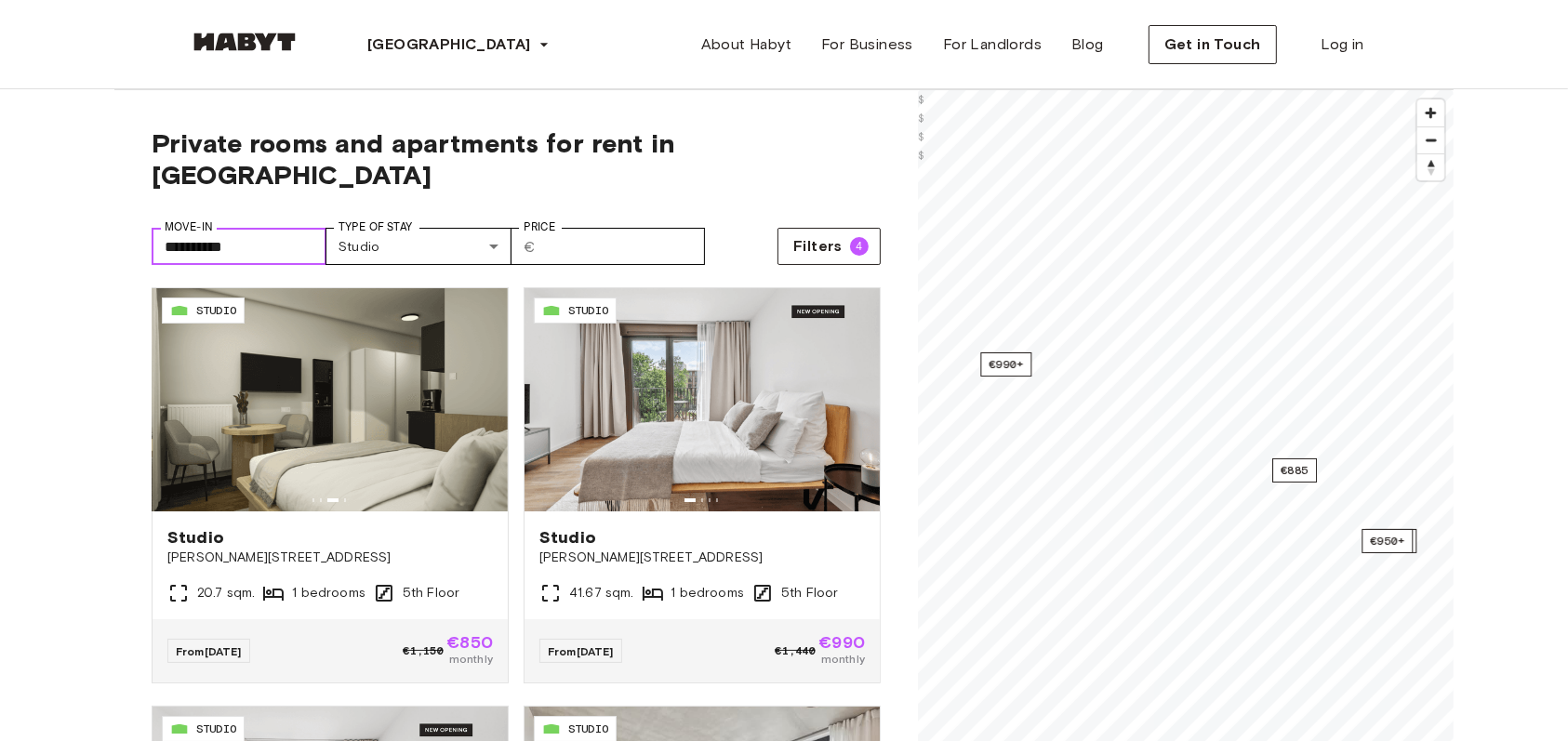 click on "**********" at bounding box center [239, 246] 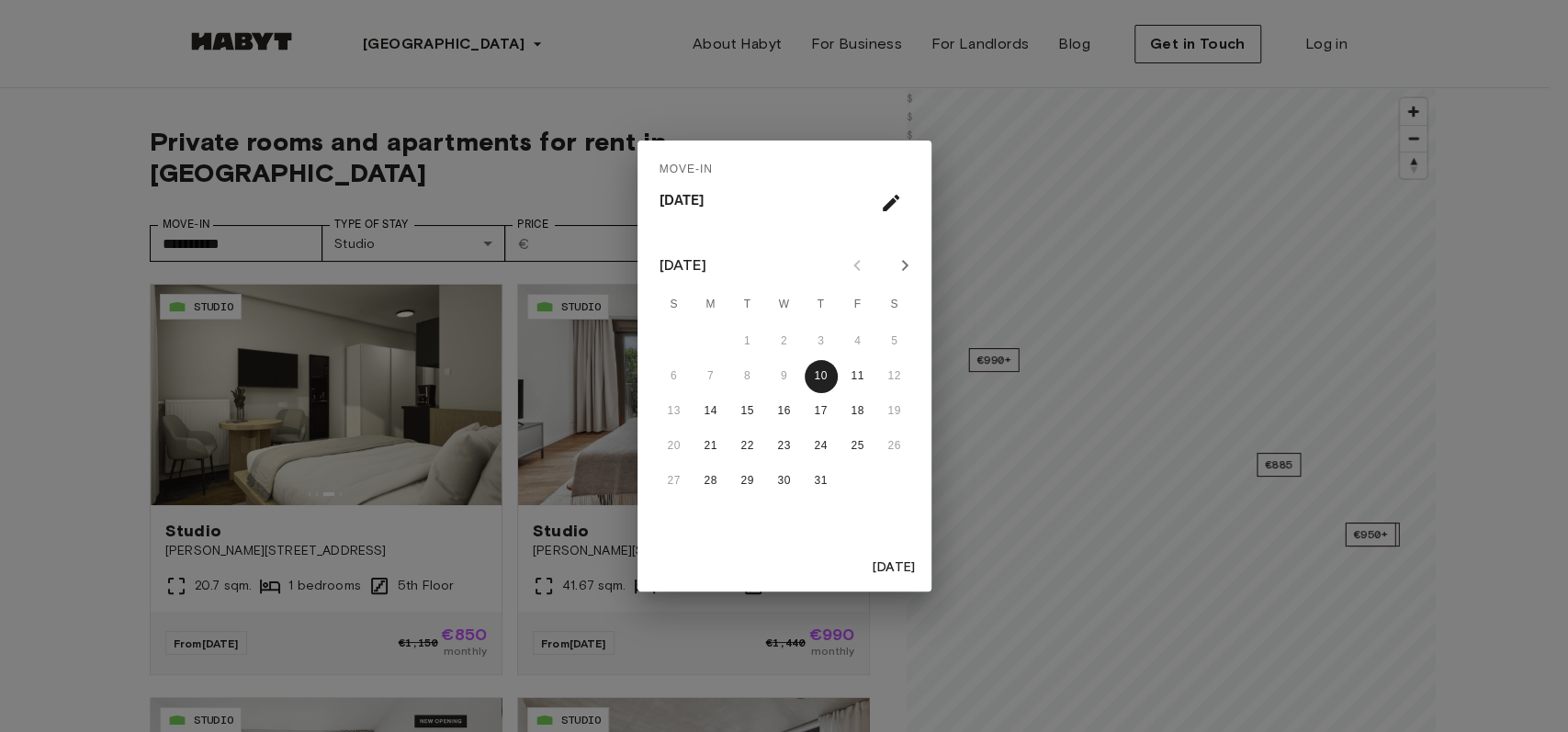click on "Today" at bounding box center (895, 568) 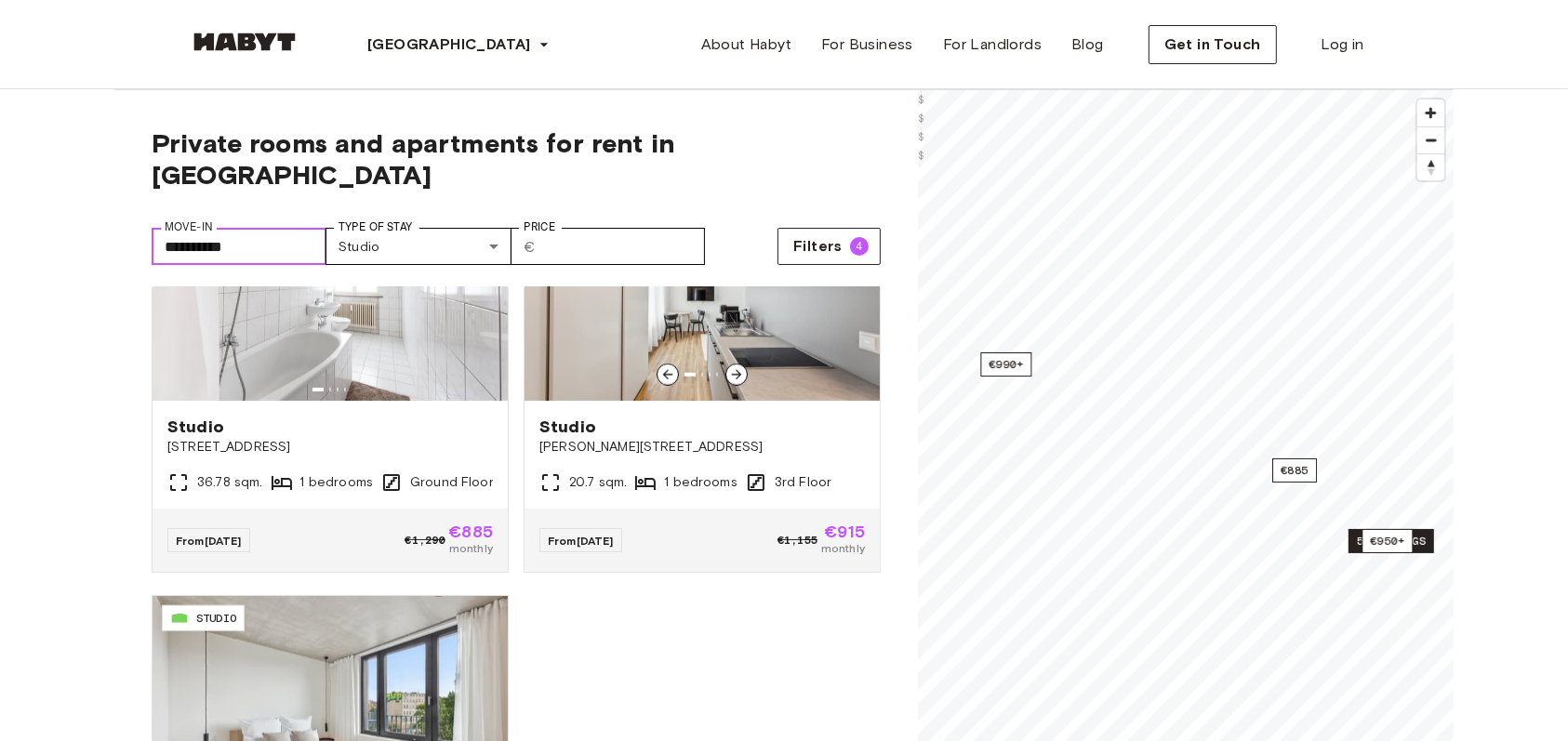 scroll, scrollTop: 1801, scrollLeft: 0, axis: vertical 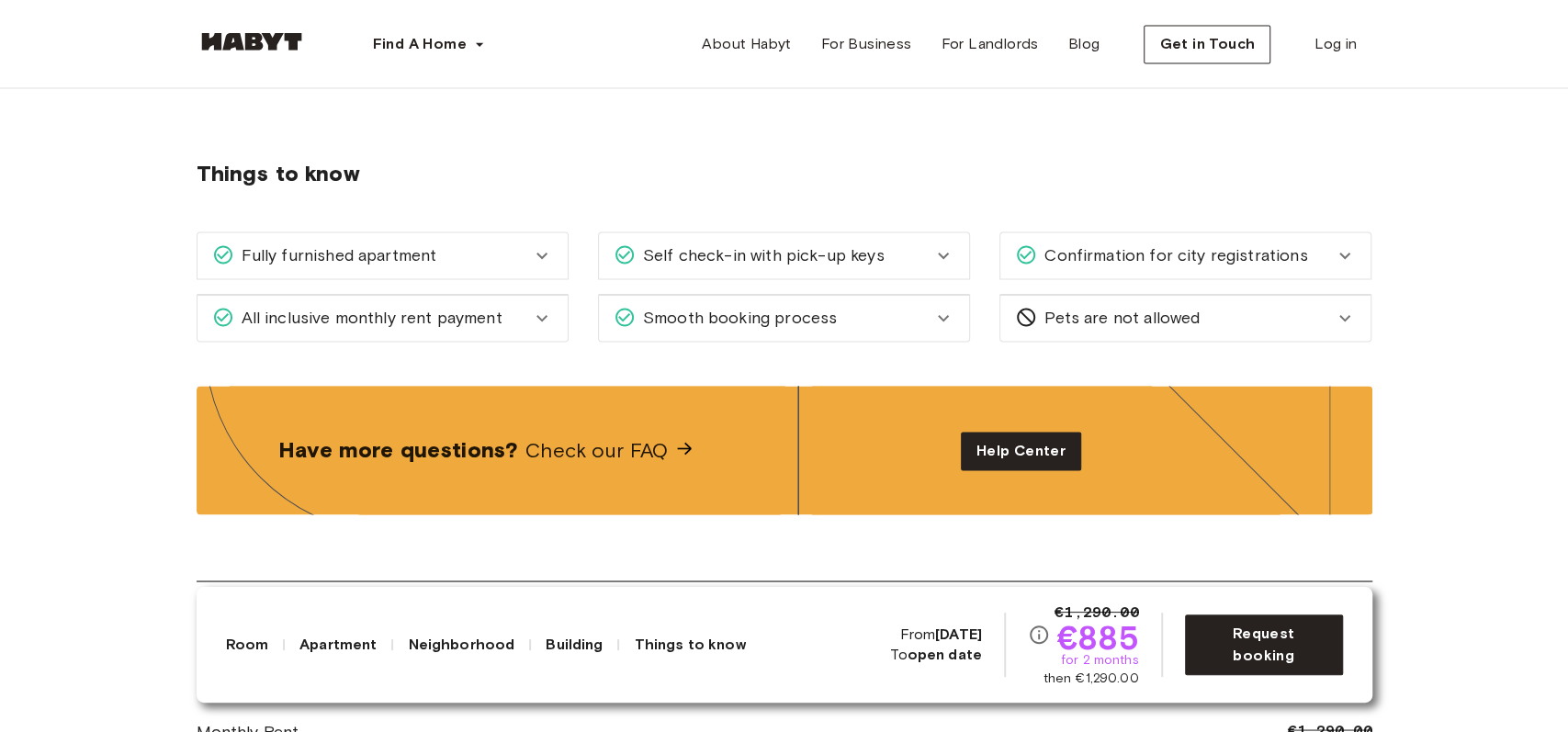 click on "Smooth booking process" at bounding box center (773, 318) 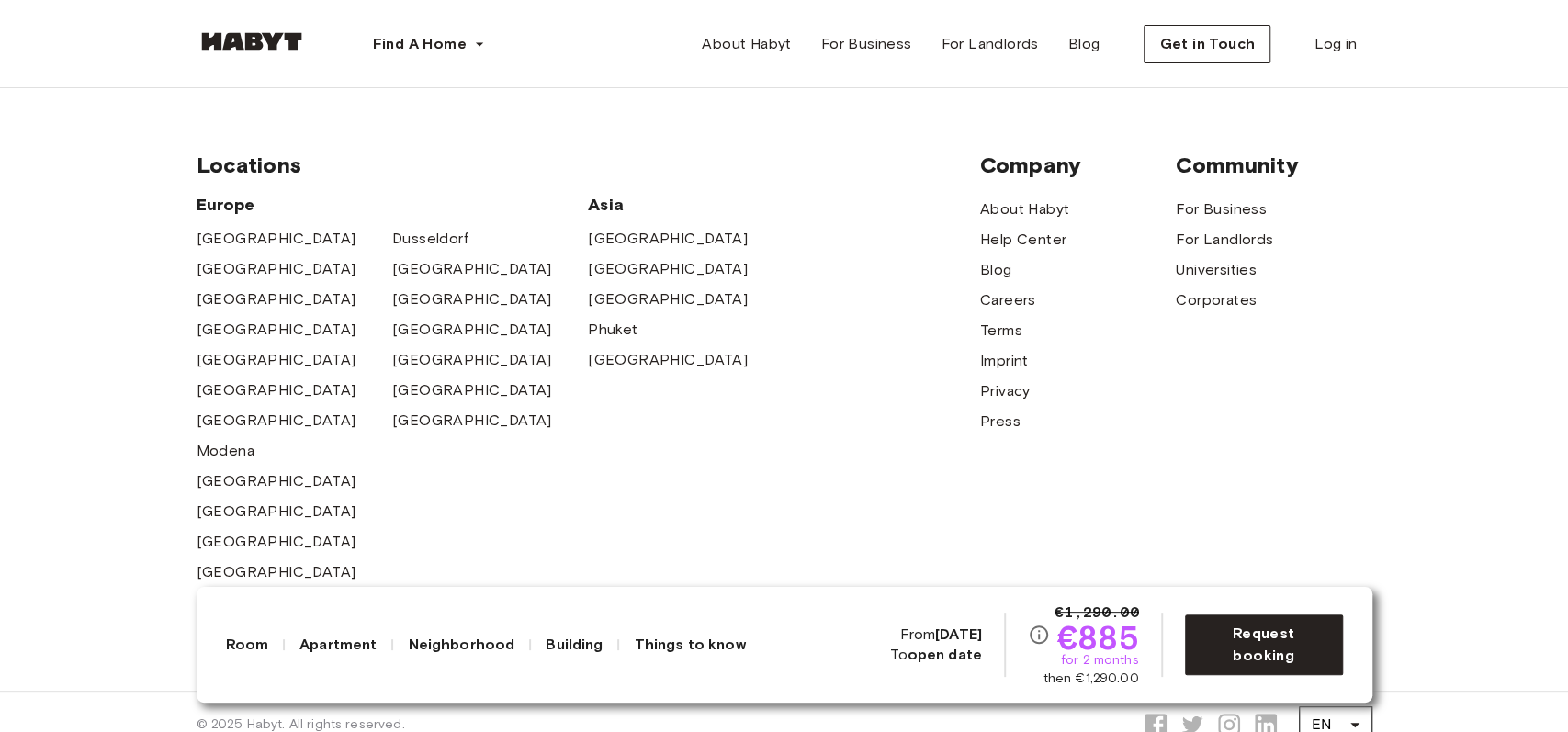 scroll, scrollTop: 5094, scrollLeft: 0, axis: vertical 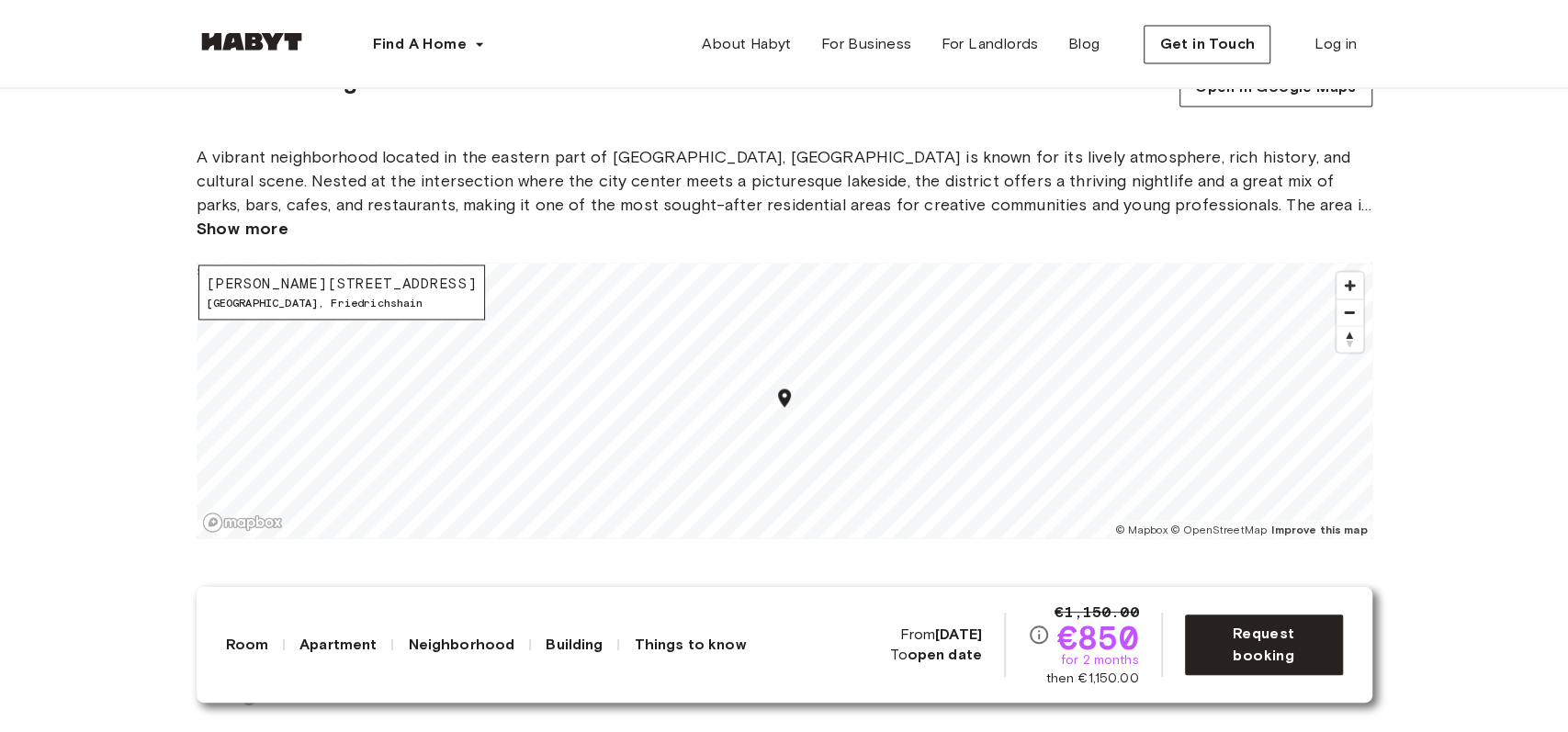 click at bounding box center [784, 400] 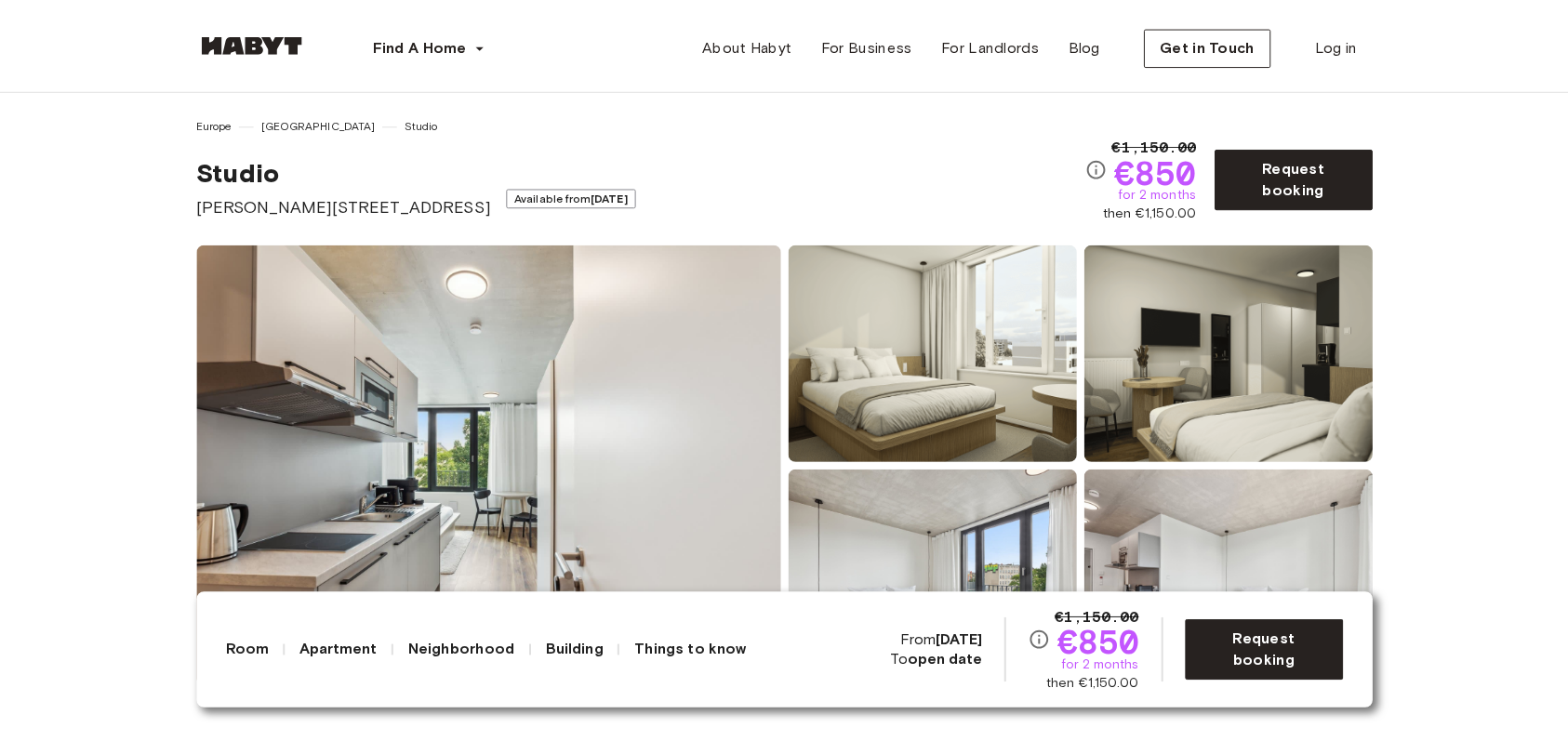 scroll, scrollTop: 0, scrollLeft: 0, axis: both 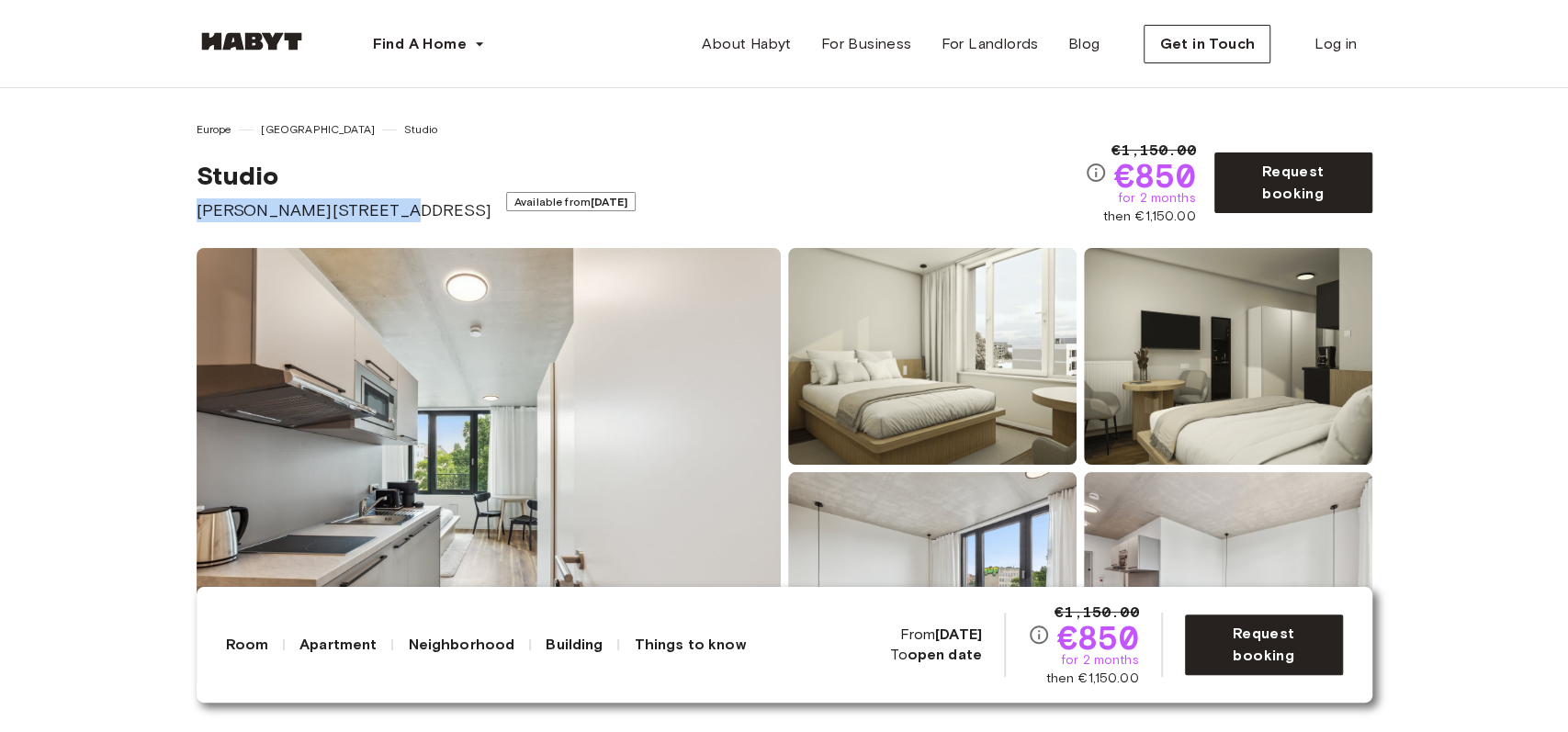 drag, startPoint x: 190, startPoint y: 208, endPoint x: 380, endPoint y: 203, distance: 190.06578 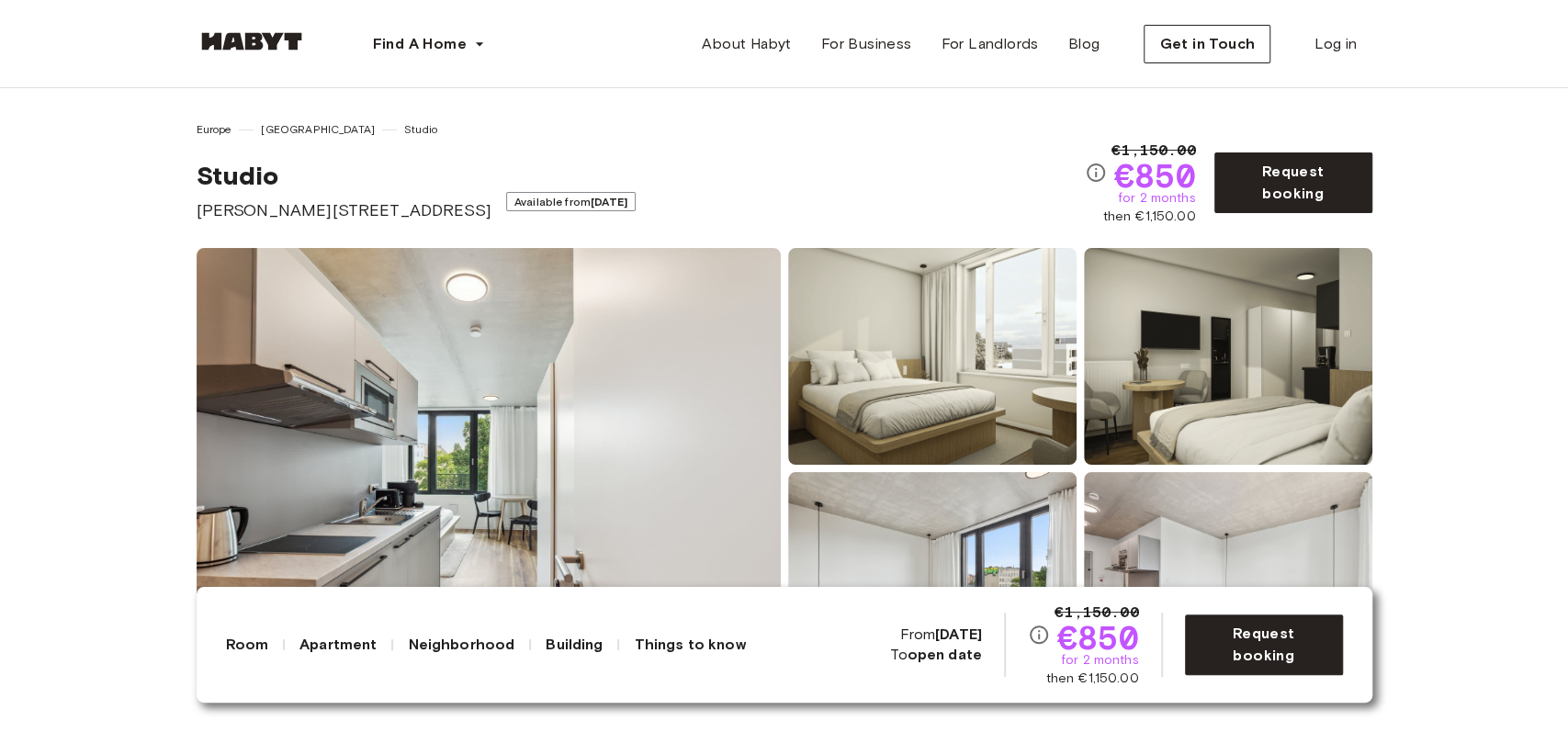click on "Europe [GEOGRAPHIC_DATA] Studio [PERSON_NAME][STREET_ADDRESS] Available from  [DATE] €1,150.00 €850 for 2 months then €1,150.00 Request booking" at bounding box center [784, 172] 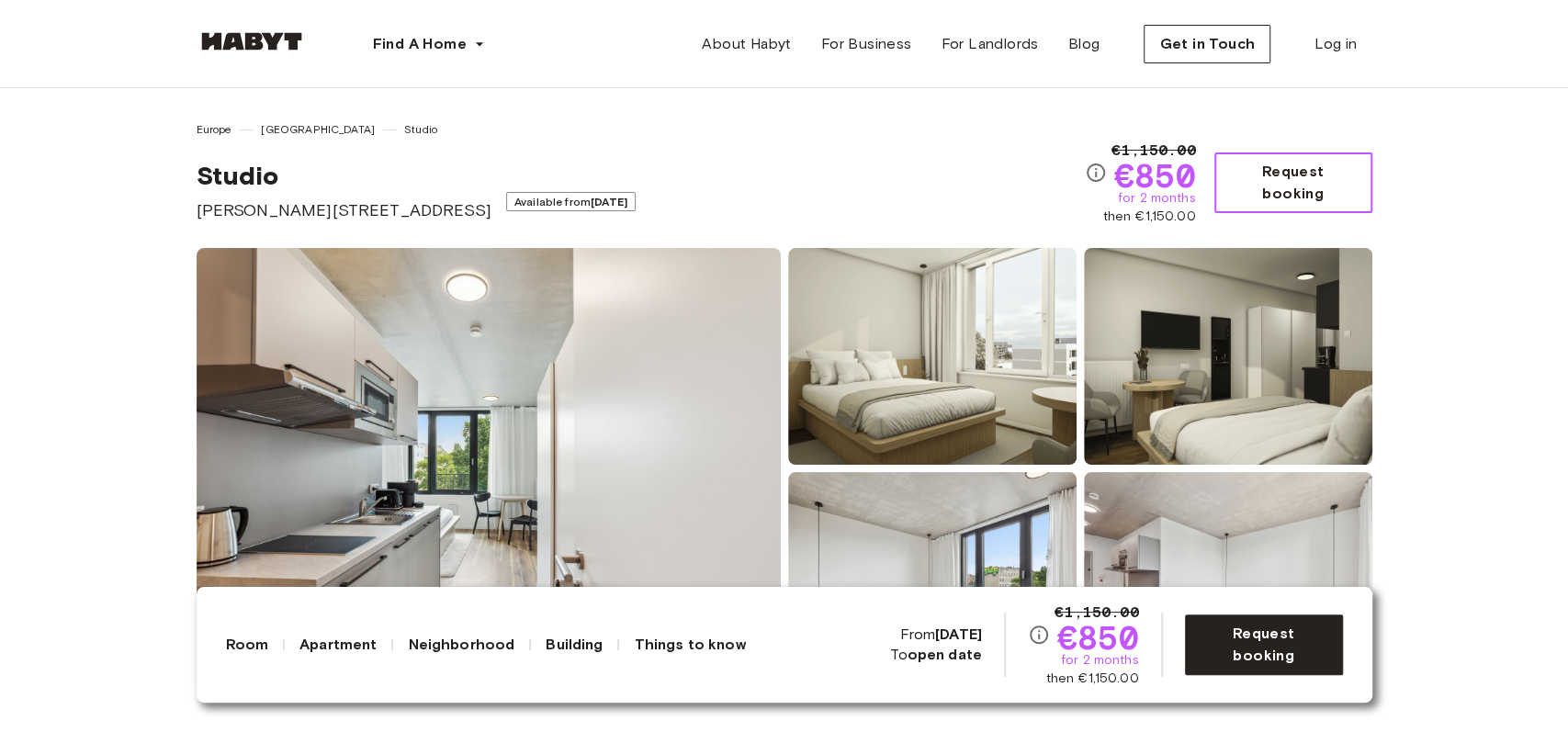 click on "Request booking" at bounding box center (1293, 183) 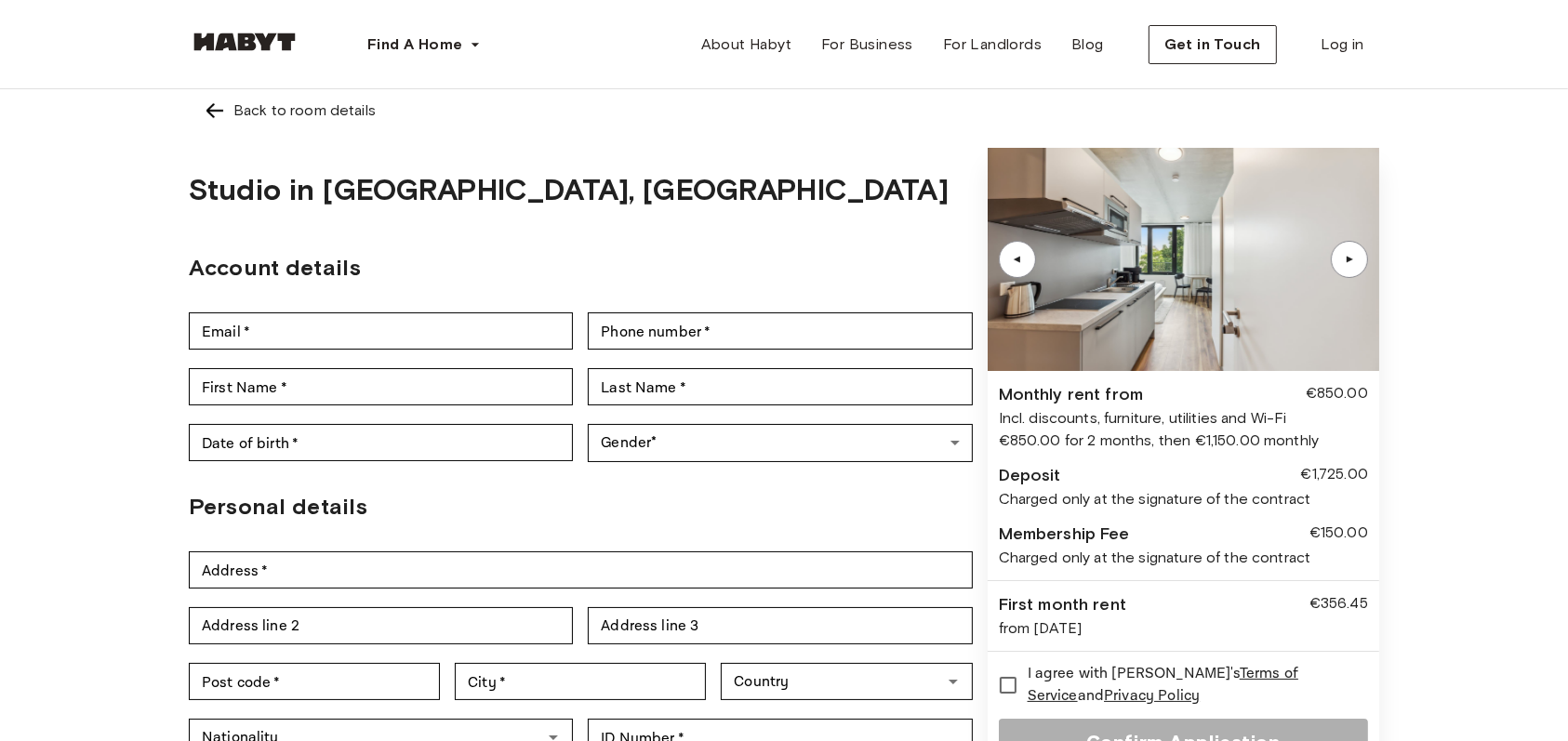 scroll, scrollTop: 4, scrollLeft: 0, axis: vertical 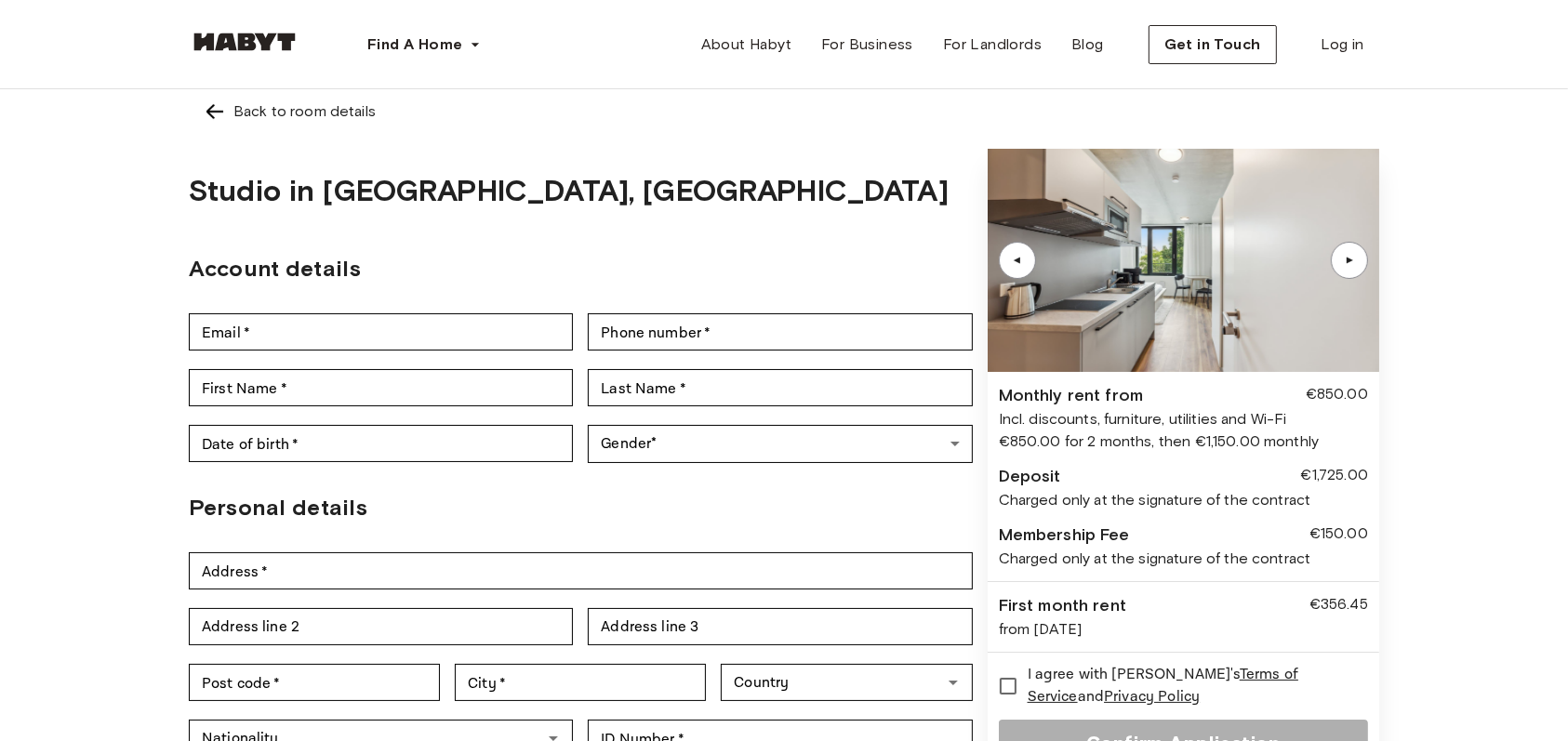 click on "▲" at bounding box center [1349, 260] 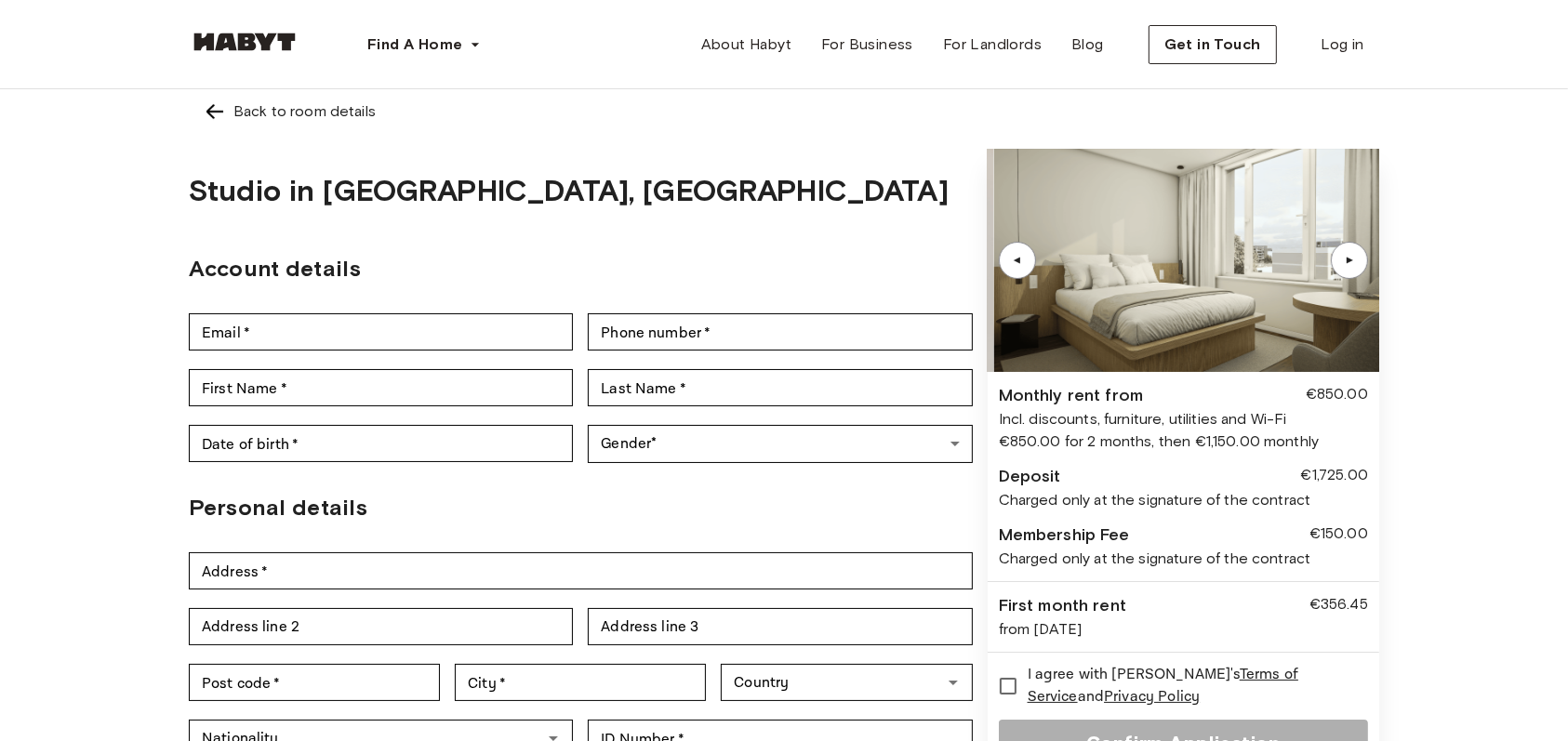 click on "▲" at bounding box center [1349, 260] 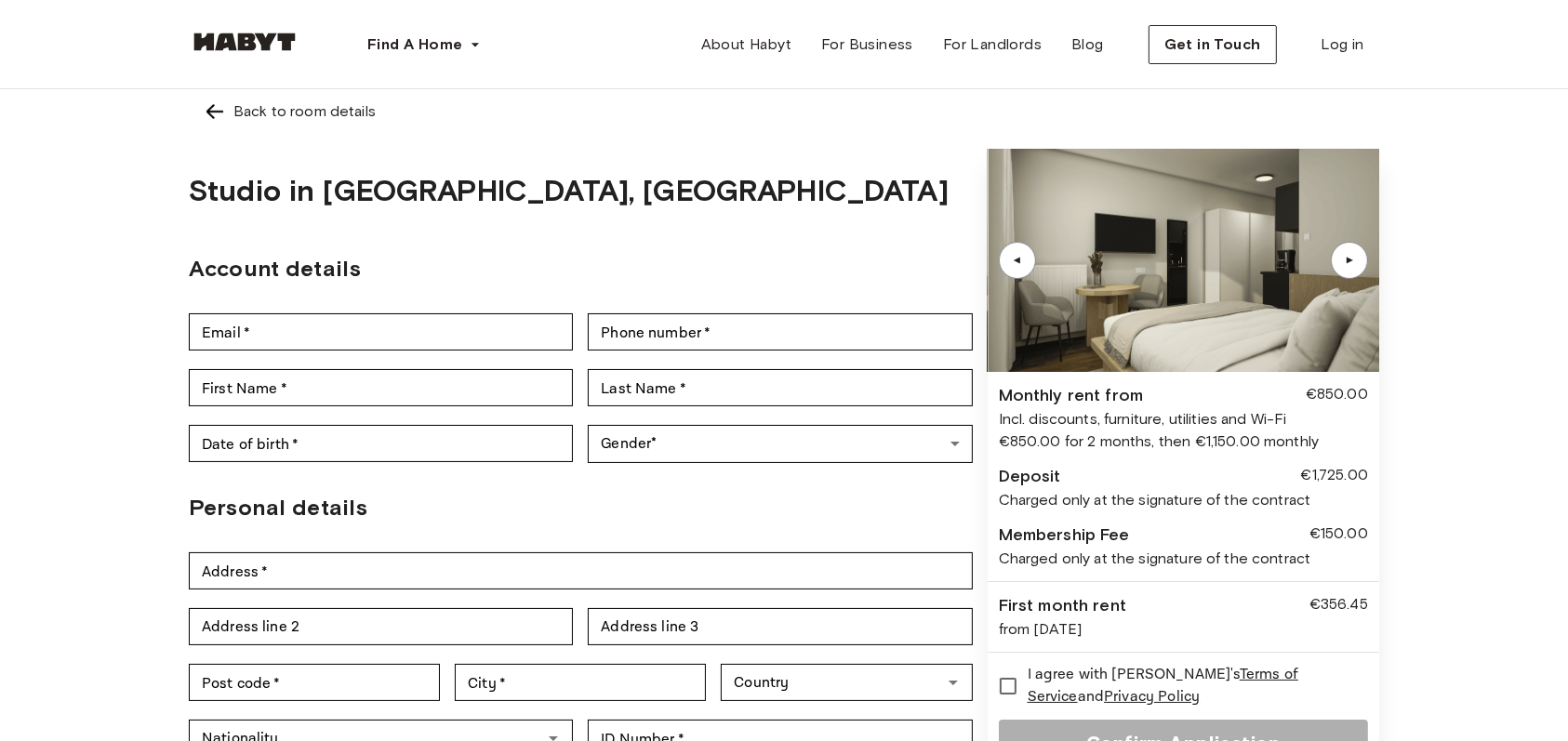 click on "▲" at bounding box center [1349, 260] 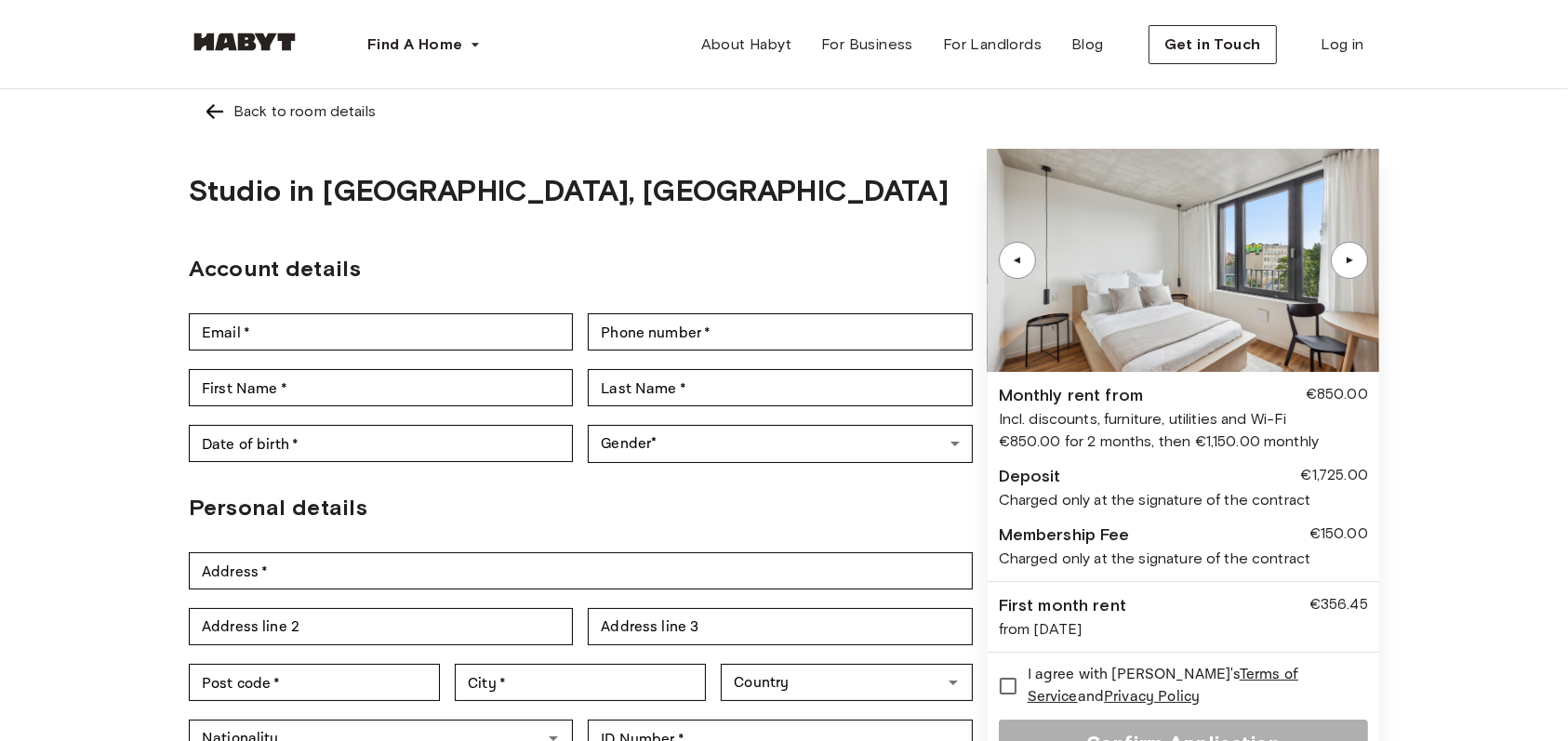 scroll, scrollTop: 0, scrollLeft: 0, axis: both 